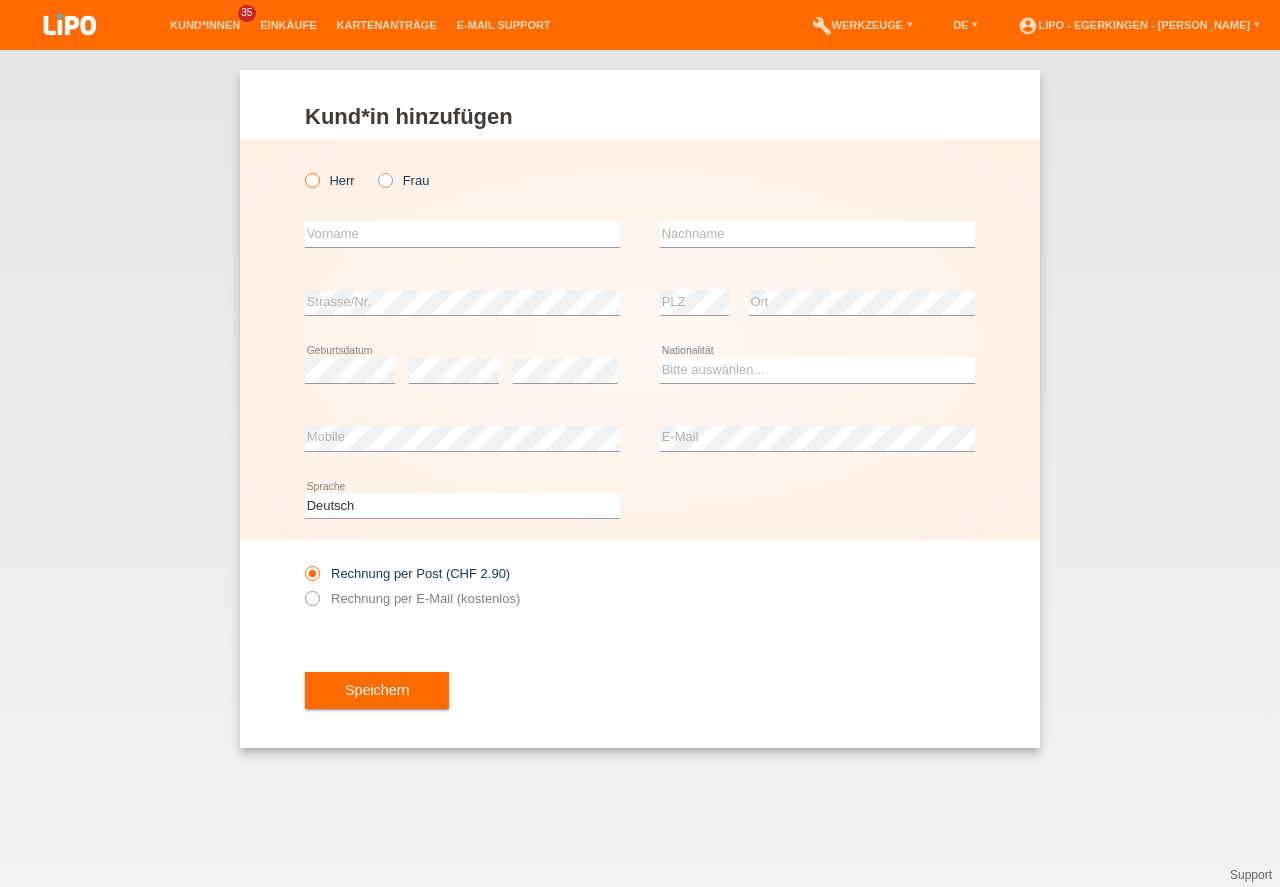 click at bounding box center [302, 170] 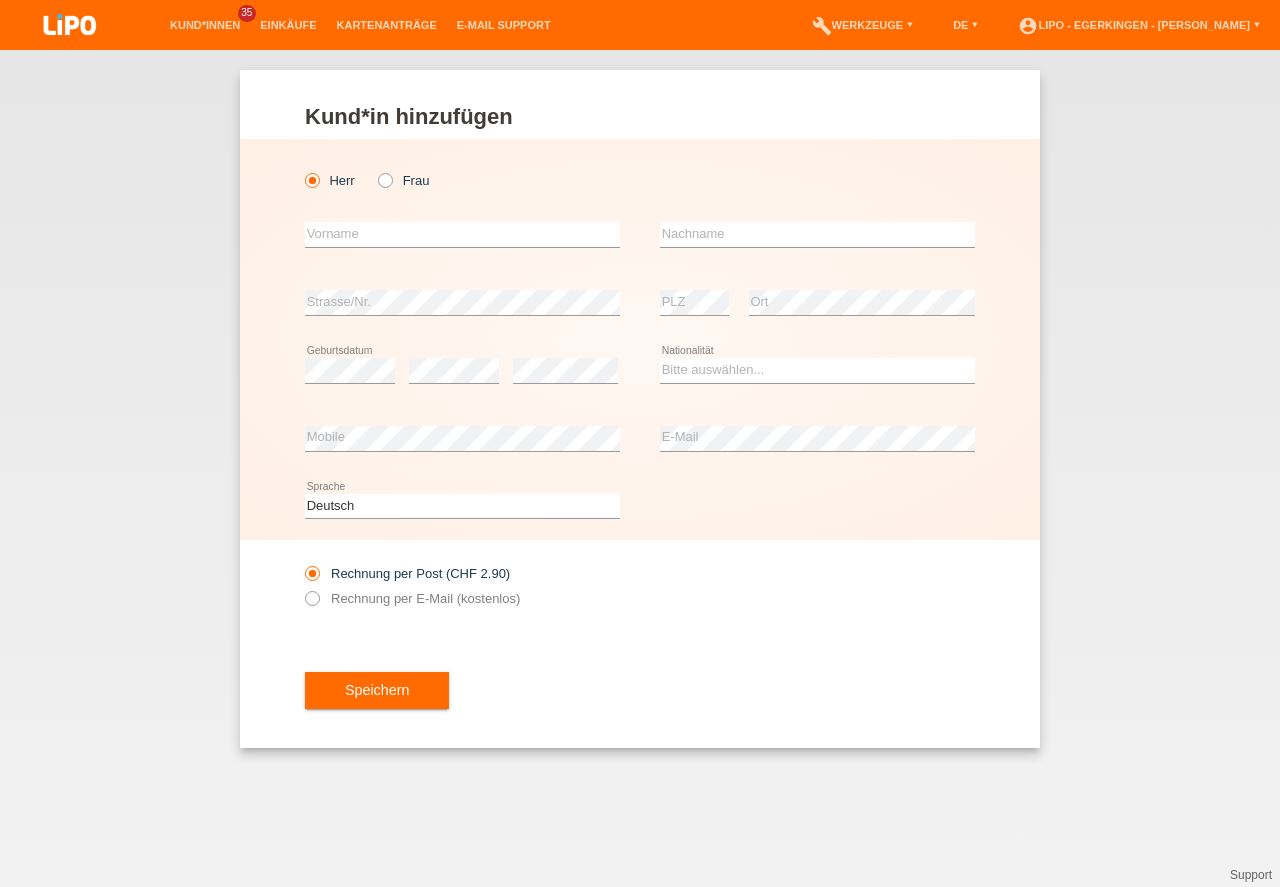 scroll, scrollTop: 0, scrollLeft: 0, axis: both 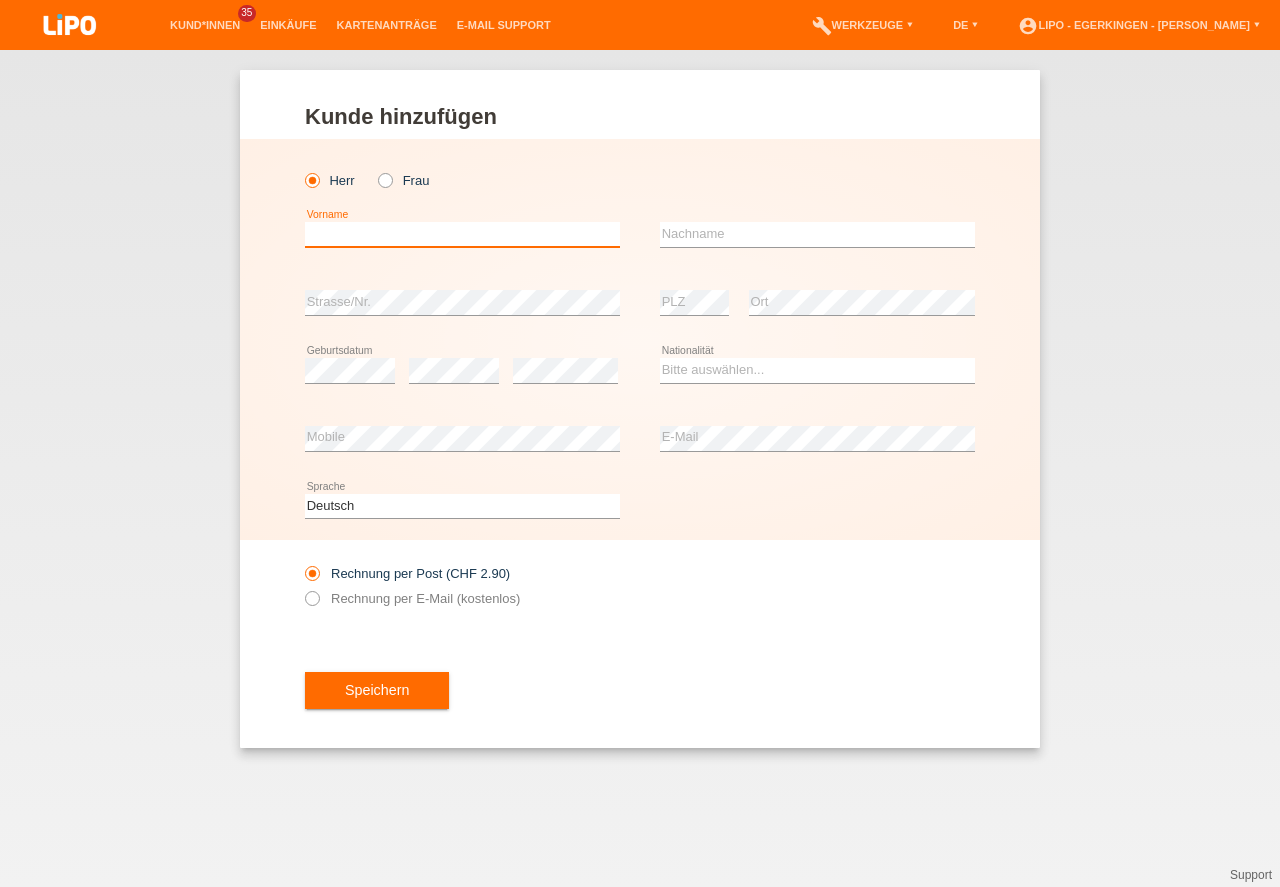 click at bounding box center [462, 234] 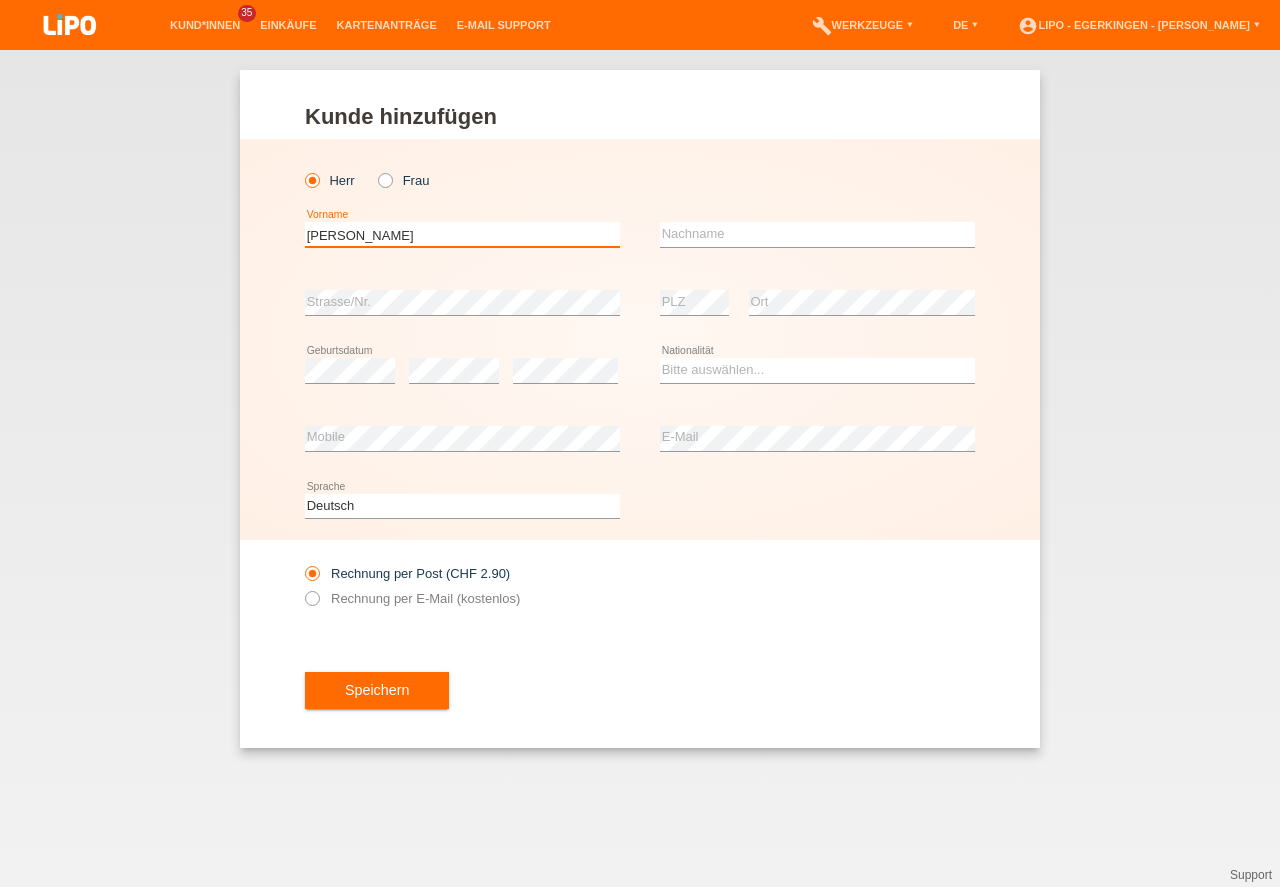 type on "[PERSON_NAME]" 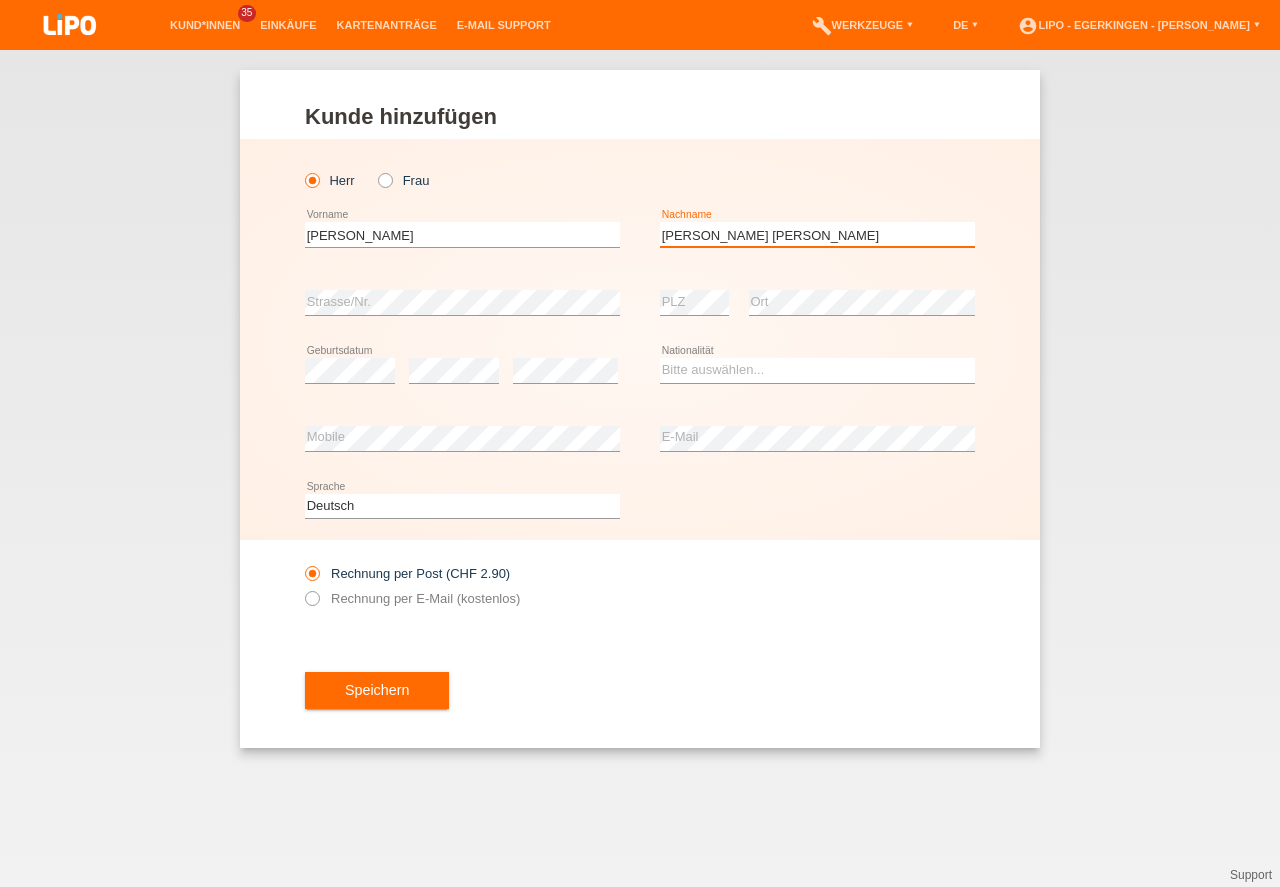 type on "[PERSON_NAME]" 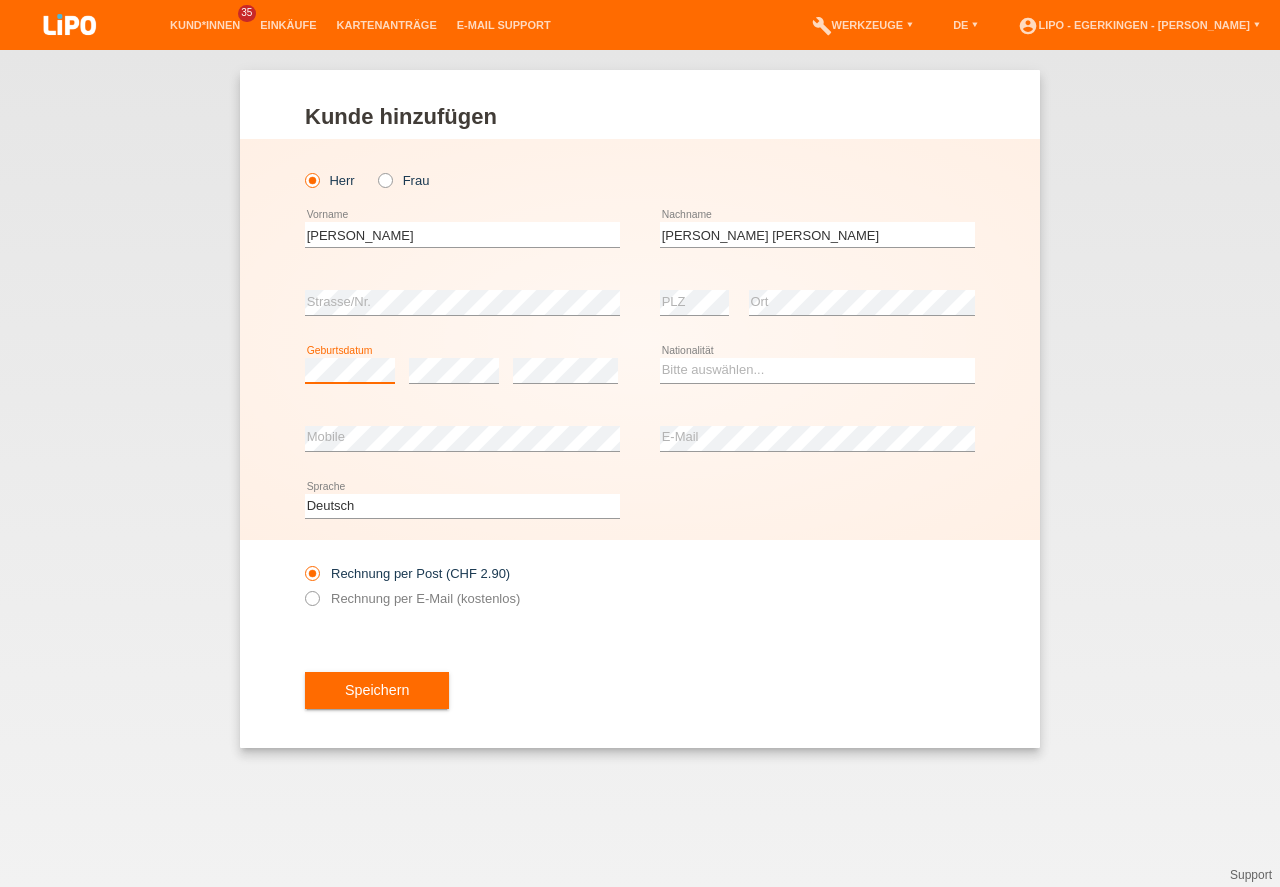 scroll, scrollTop: 0, scrollLeft: 0, axis: both 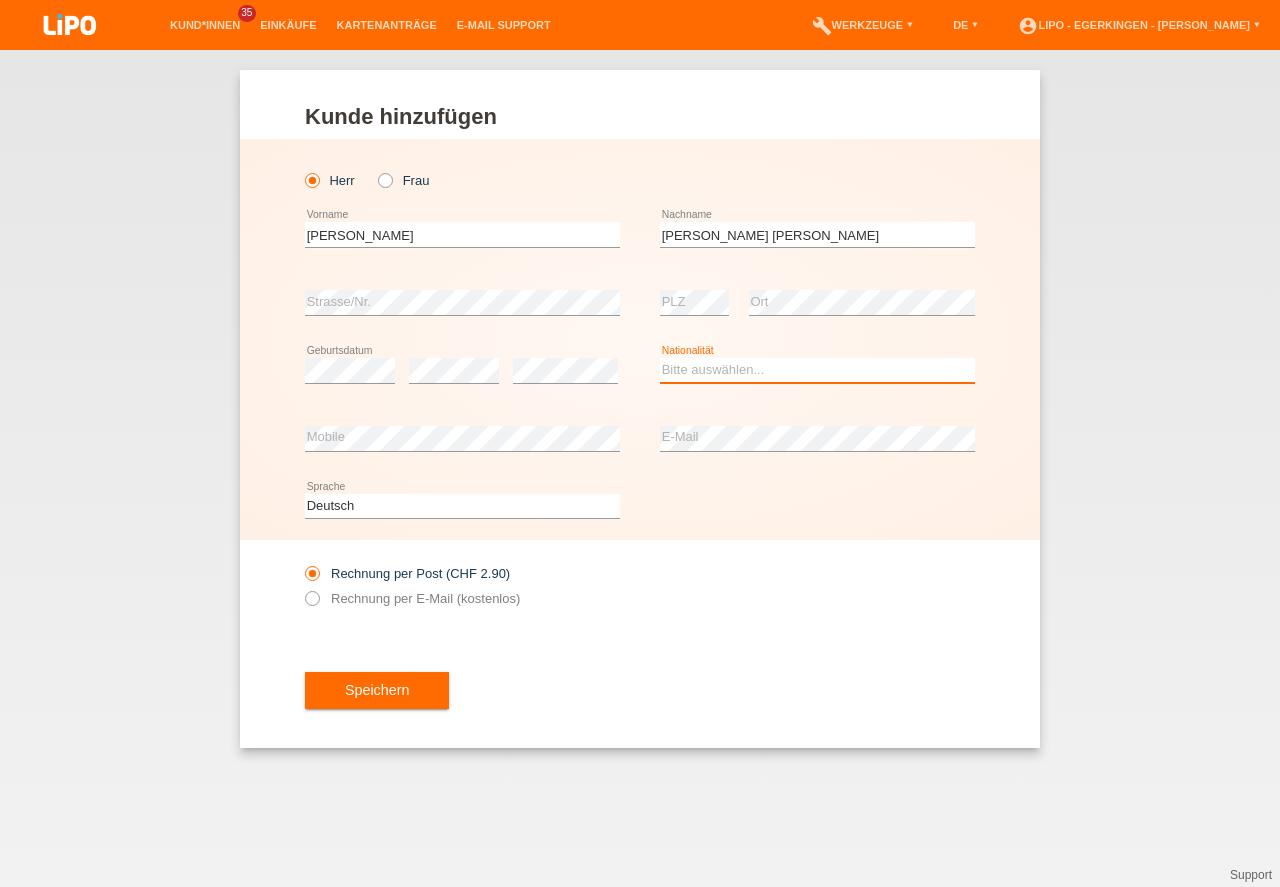 click on "Bitte auswählen...
Schweiz
Deutschland
Liechtenstein
Österreich
------------
Afghanistan
Ägypten
Åland
Albanien
Algerien" at bounding box center [817, 370] 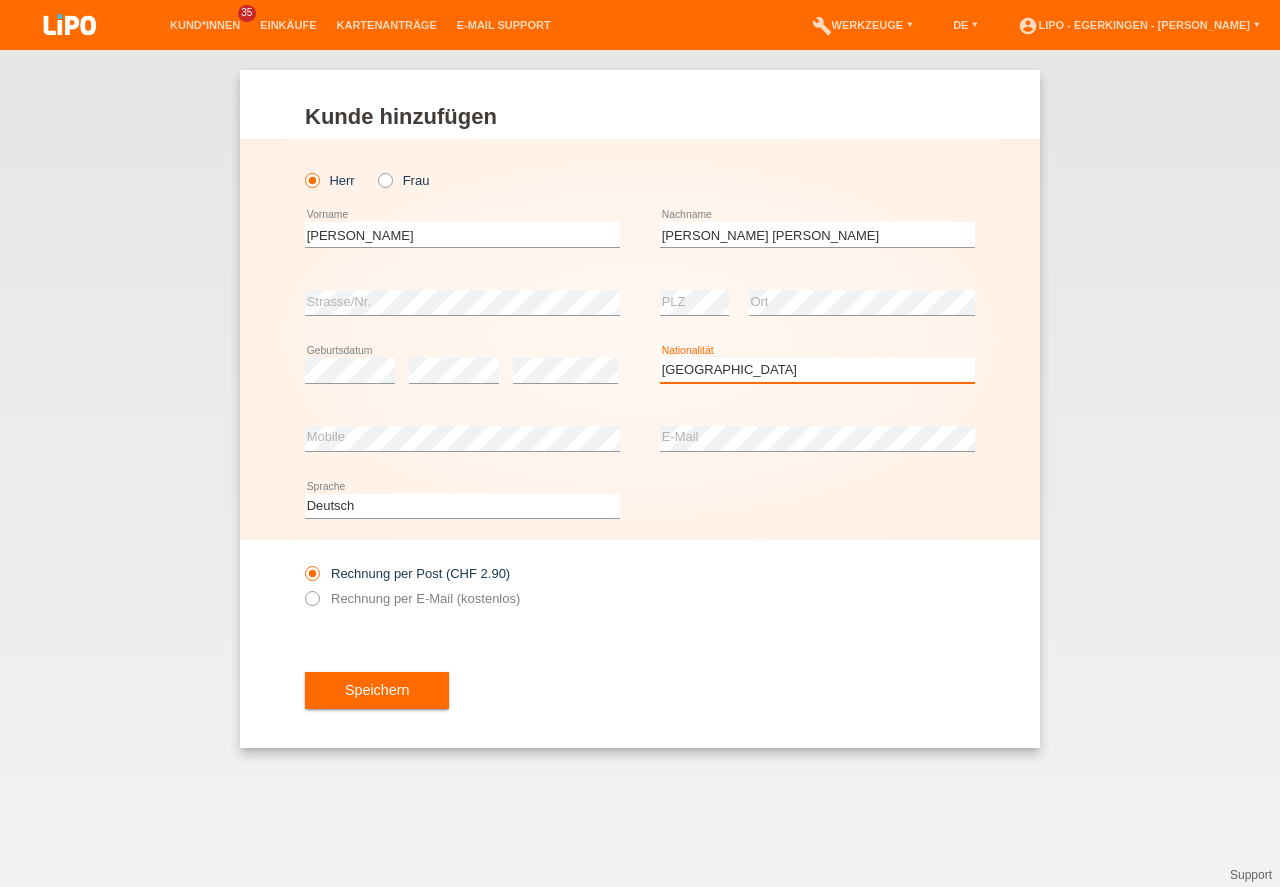 scroll, scrollTop: 0, scrollLeft: 0, axis: both 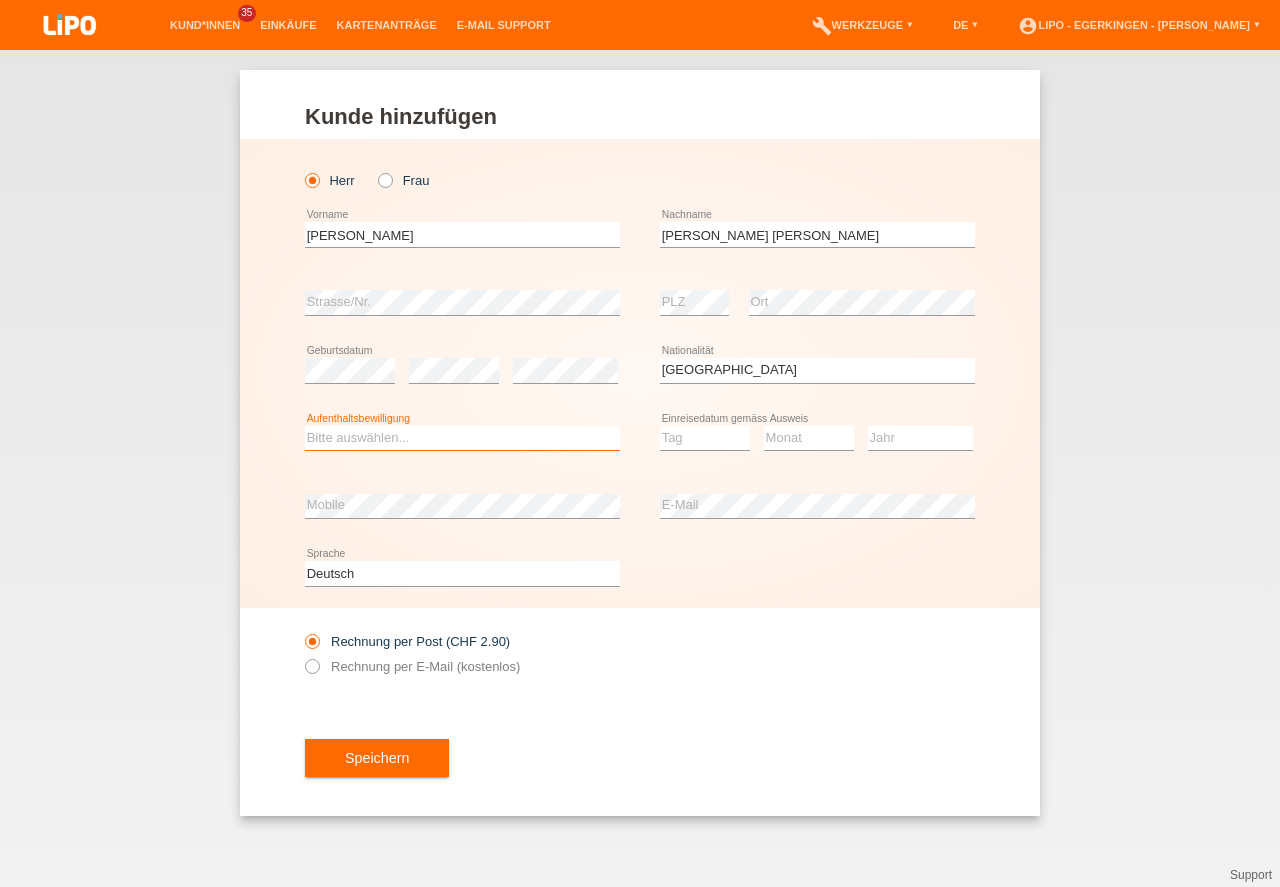 click on "Bitte auswählen...
C
B
B - Flüchtlingsstatus
Andere" at bounding box center (462, 438) 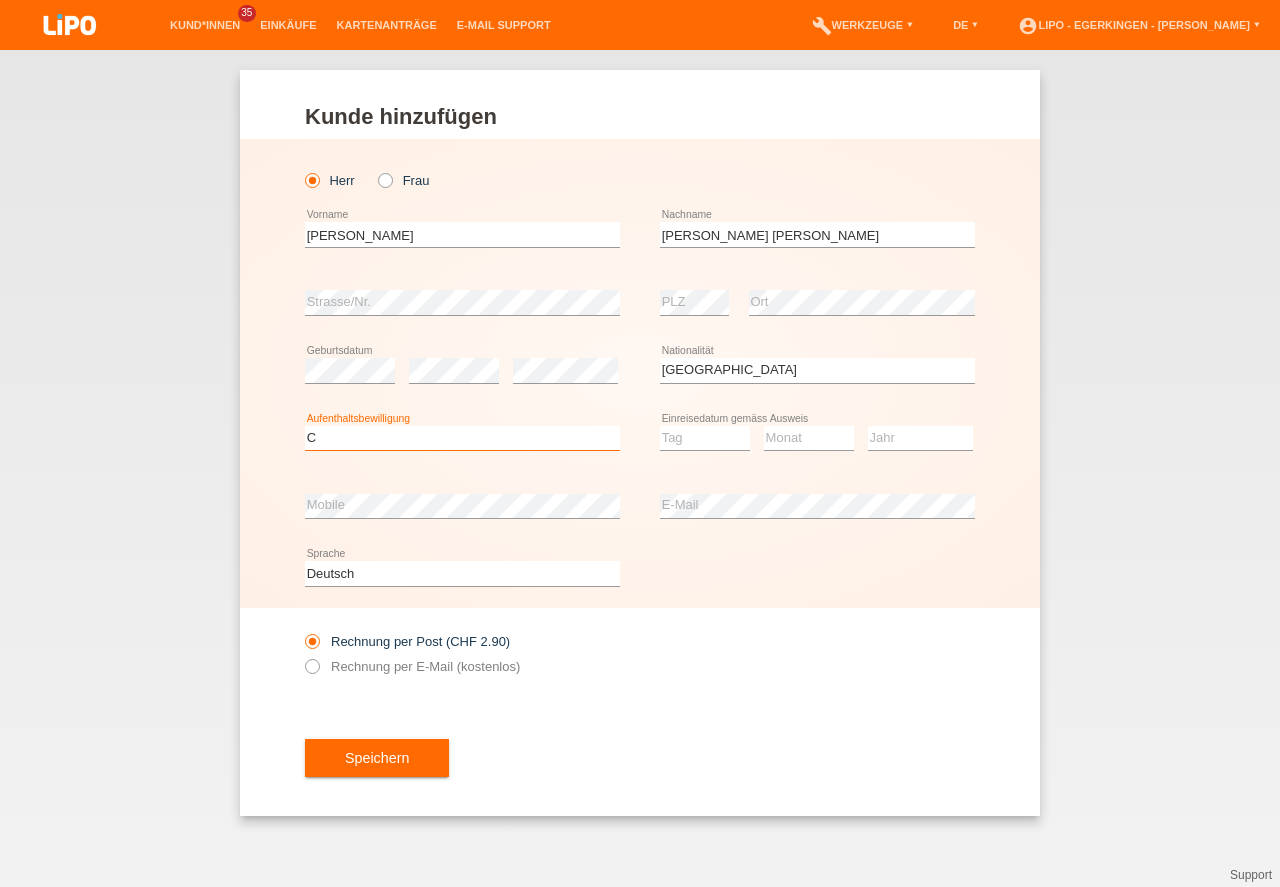 click on "C" at bounding box center (0, 0) 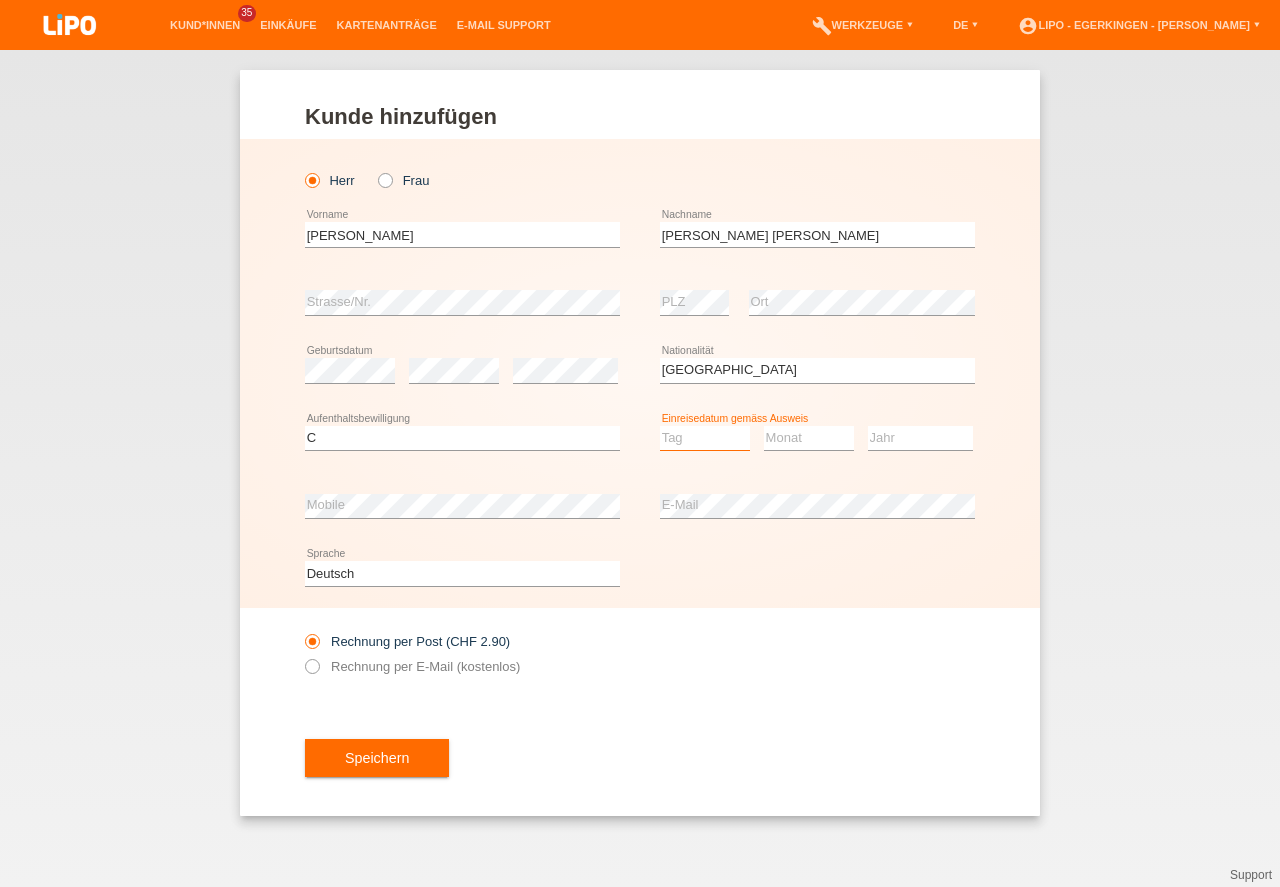 click on "Tag
01
02
03
04
05
06
07
08
09
10 11" at bounding box center [705, 438] 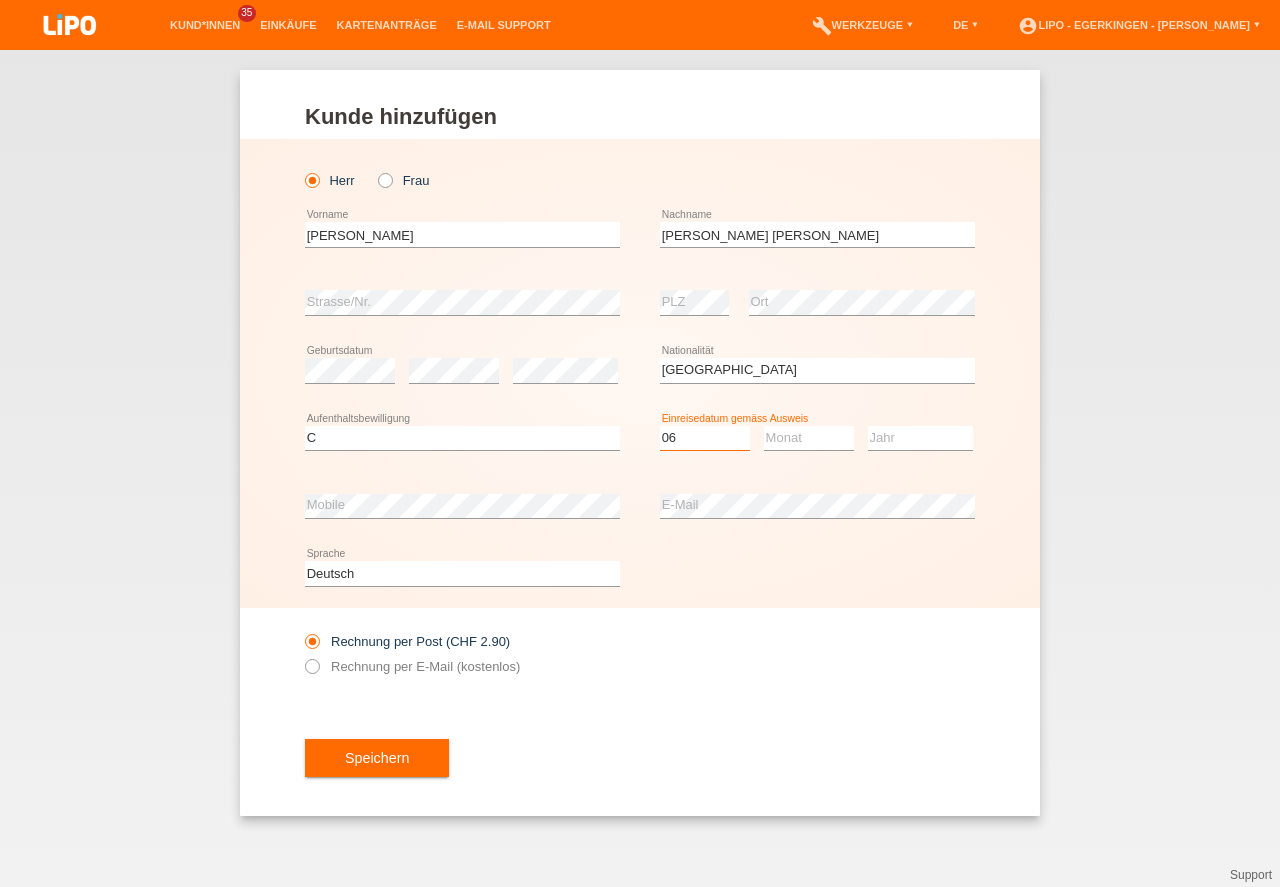 click on "06" at bounding box center [0, 0] 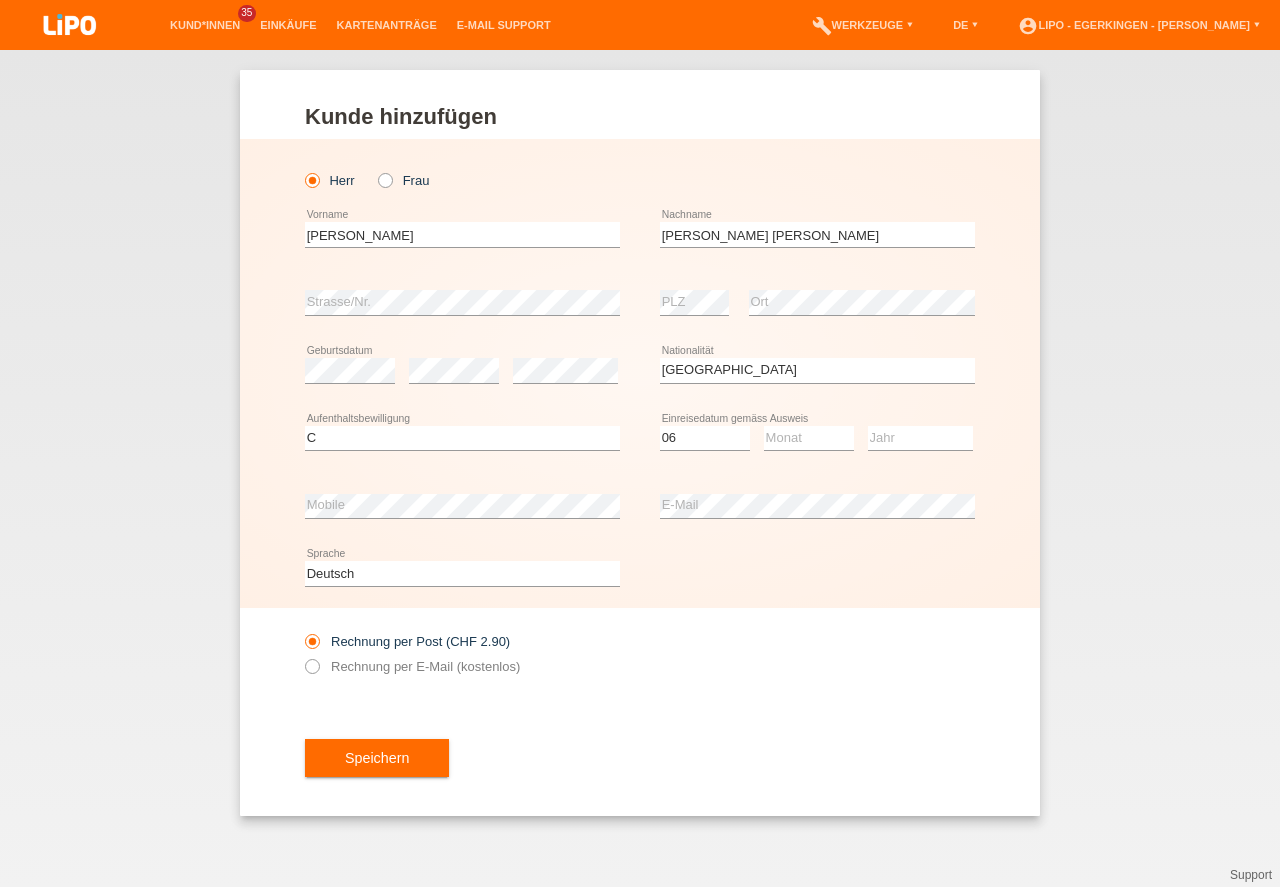 click on "Monat
01
02
03
04
05
06
07
08
09 10 11 12 error" at bounding box center [809, 439] 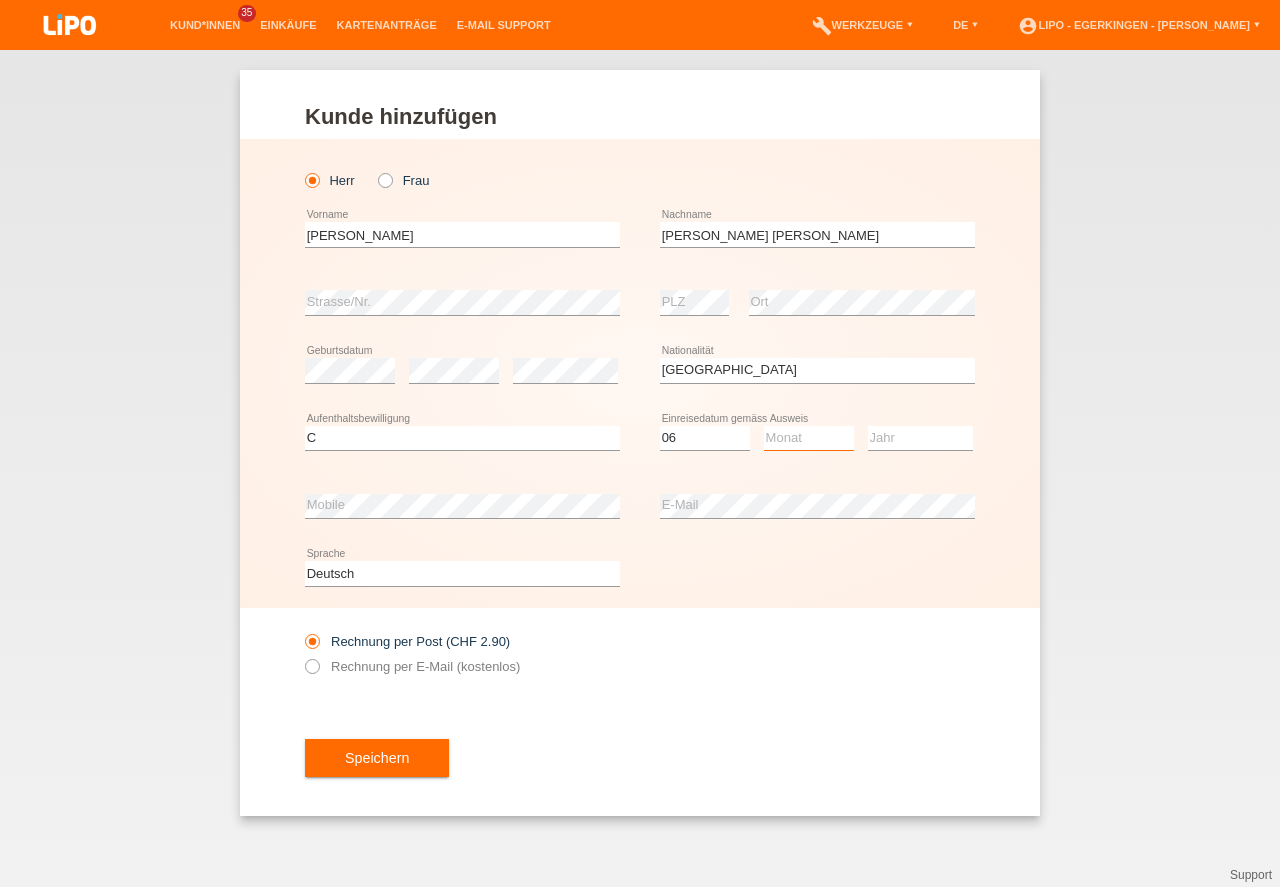 click on "Monat
01
02
03
04
05
06
07
08
09
10 11" at bounding box center [809, 438] 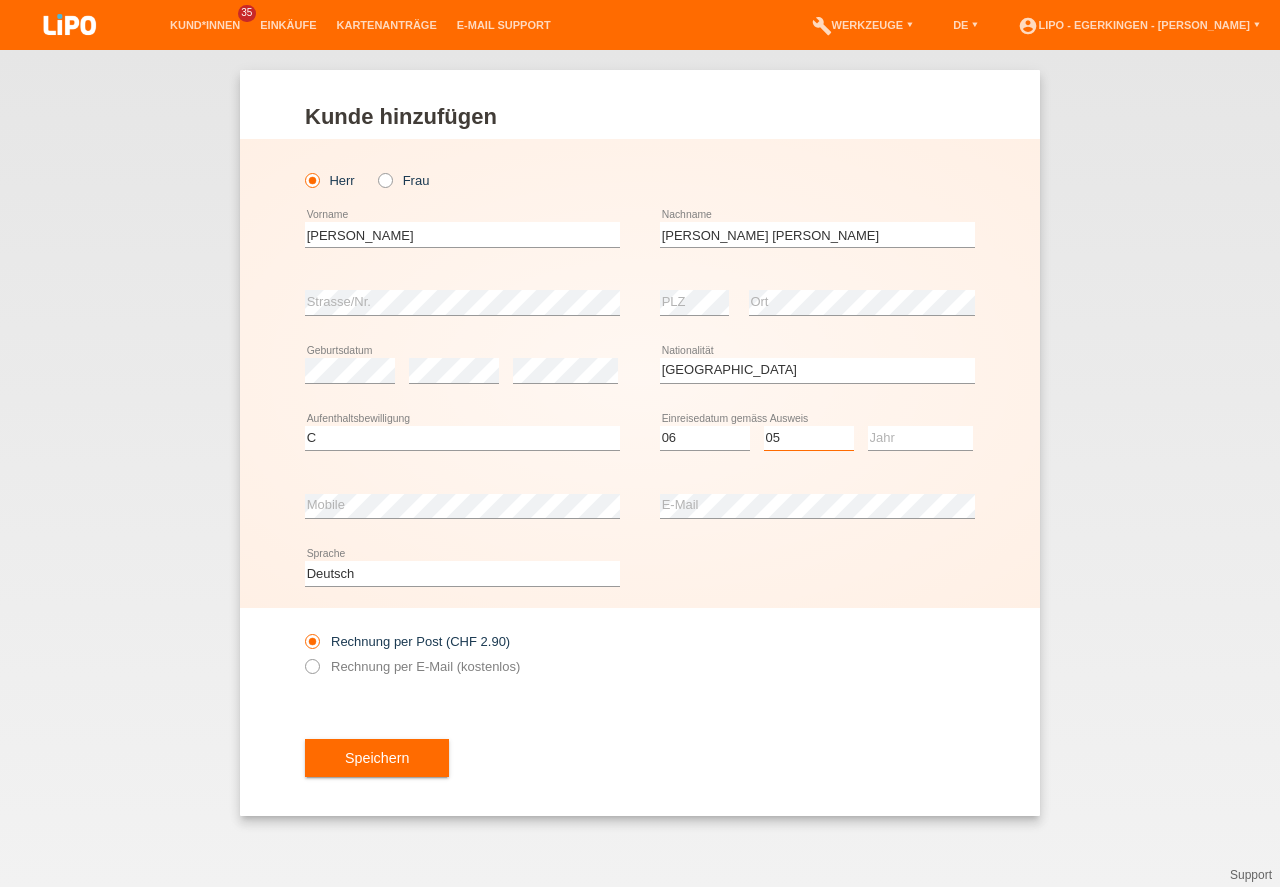 click on "05" at bounding box center [0, 0] 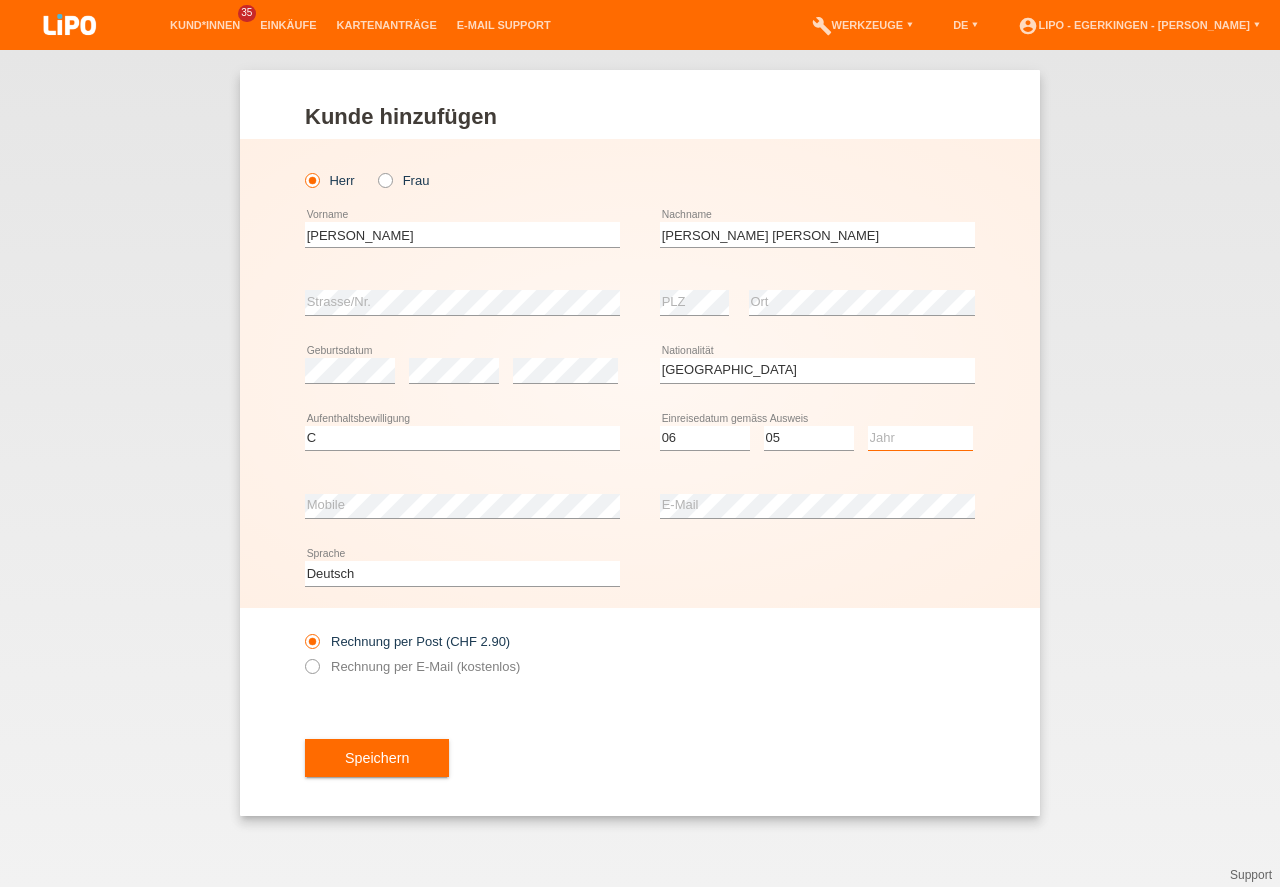 click on "Jahr
2025
2024
2023
2022
2021
2020
2019
2018
2017 2016 2015 2014 2013 2012 2011 2010 2009 2008 2007 2006 2005 2004 2003 2002 2001" at bounding box center [920, 438] 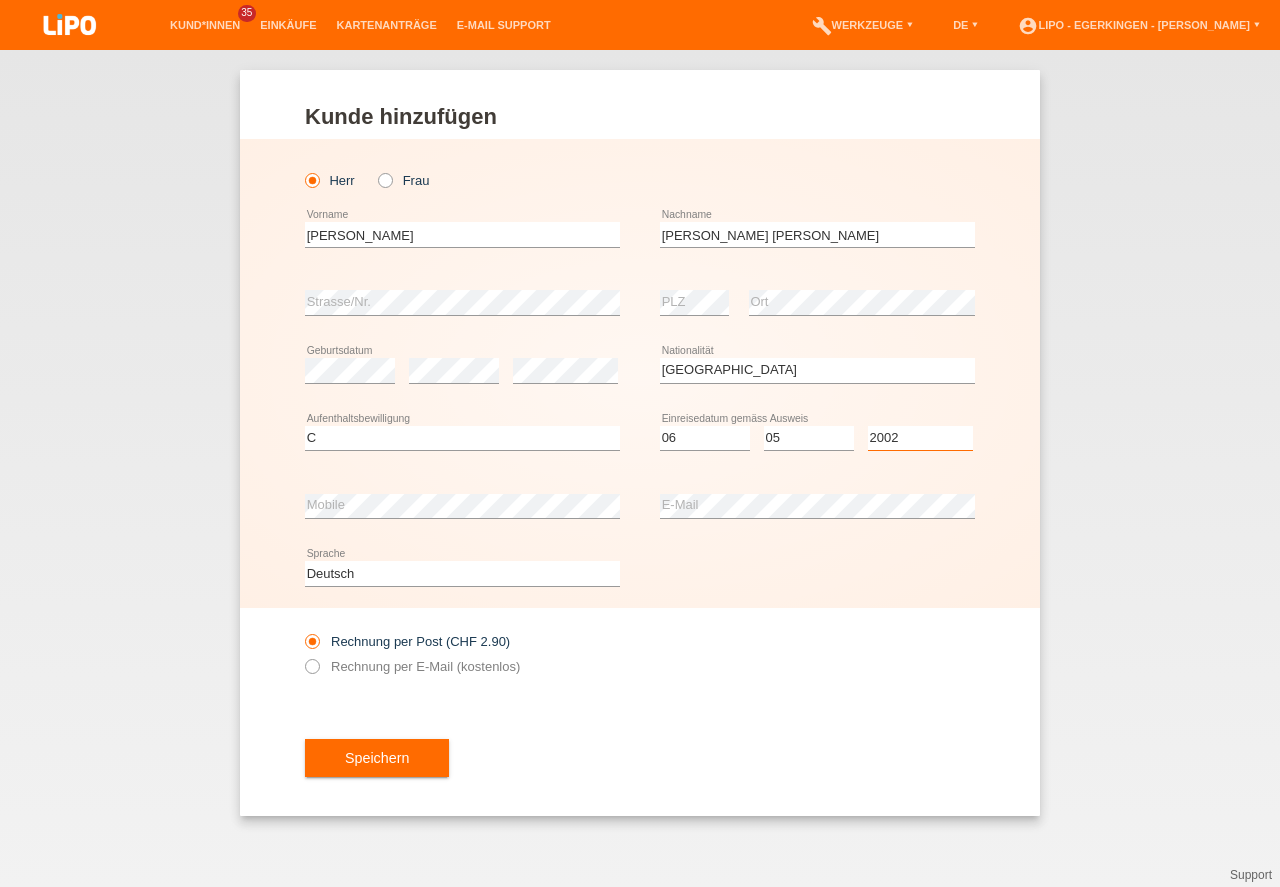 click on "2002" at bounding box center (0, 0) 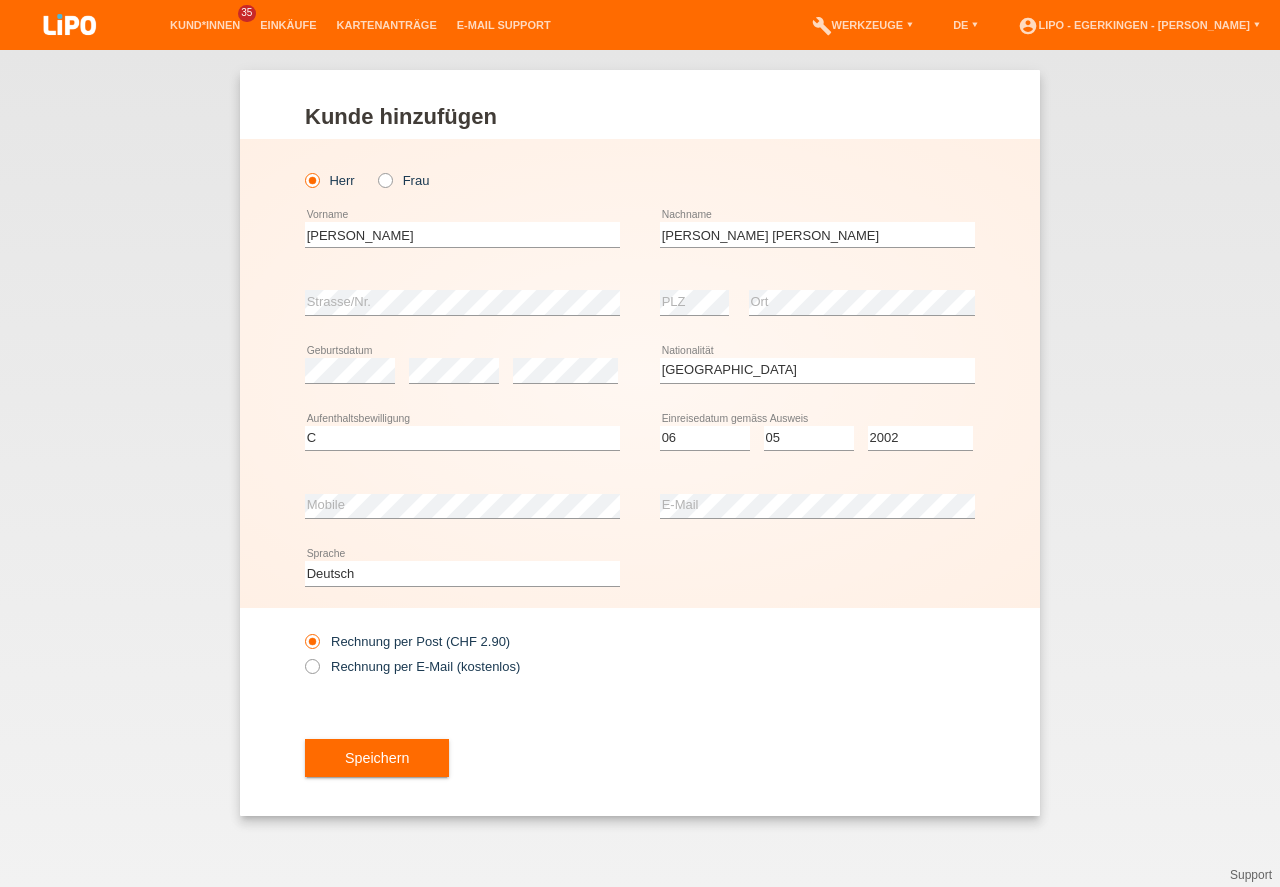 click on "Rechnung per E-Mail                                                                                            (kostenlos)" at bounding box center (412, 666) 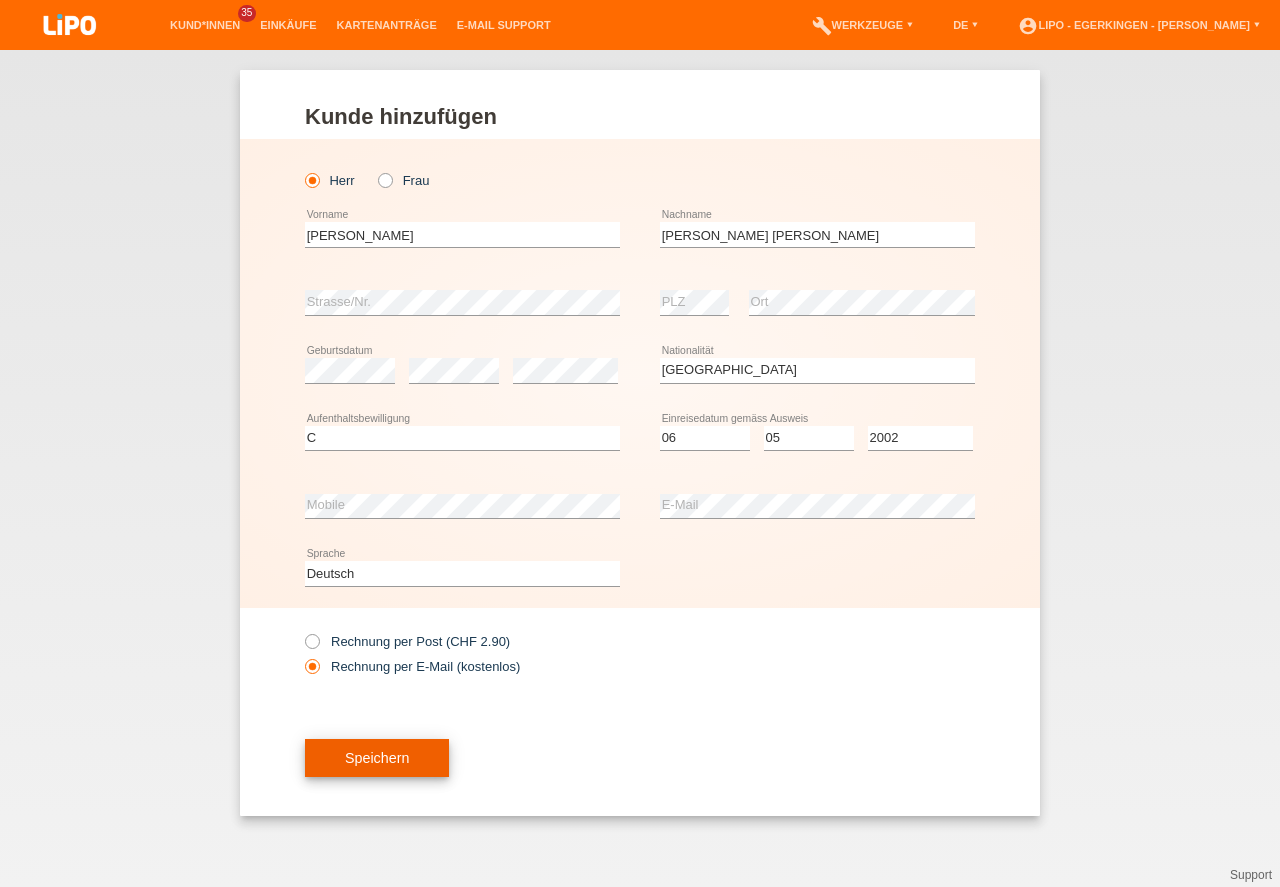 click on "Speichern" at bounding box center [377, 758] 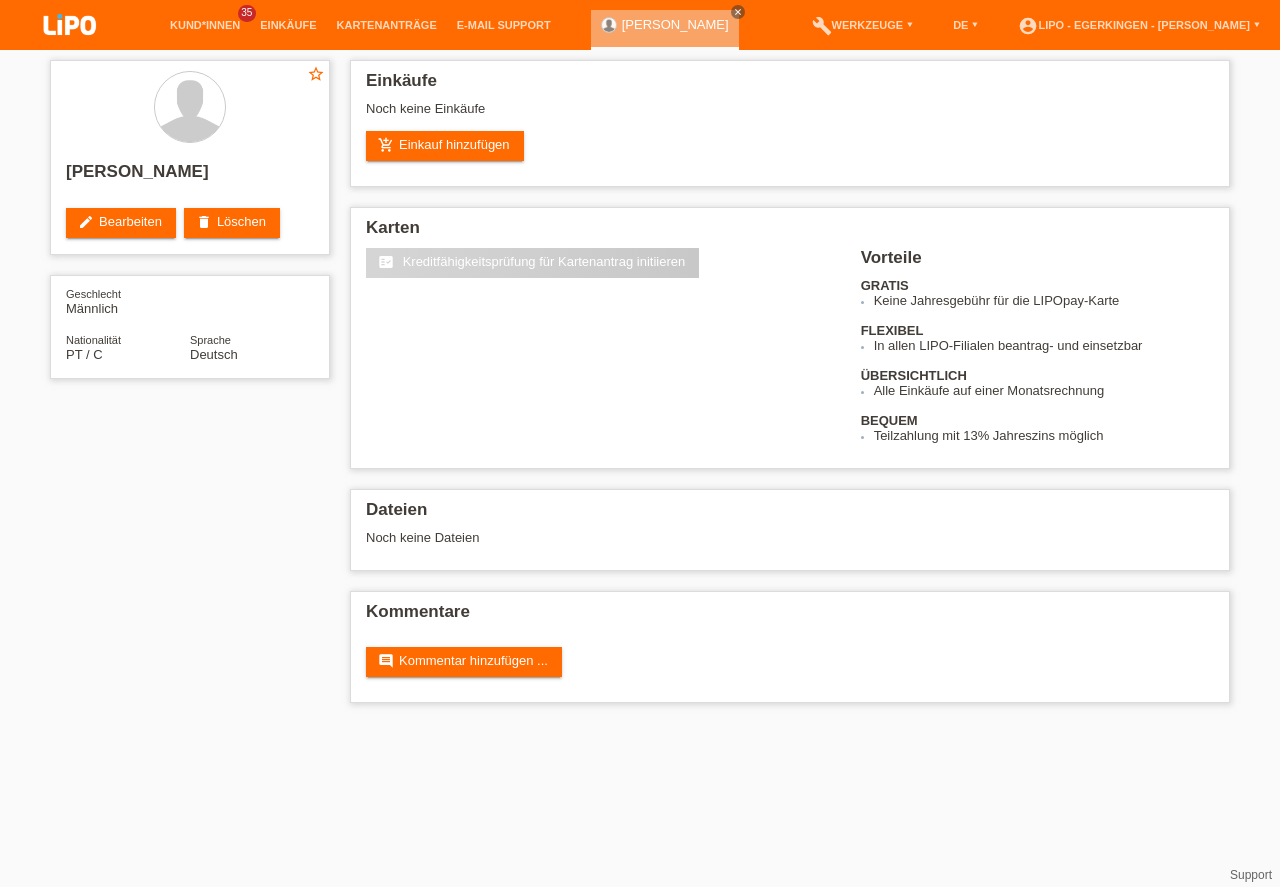 scroll, scrollTop: 0, scrollLeft: 0, axis: both 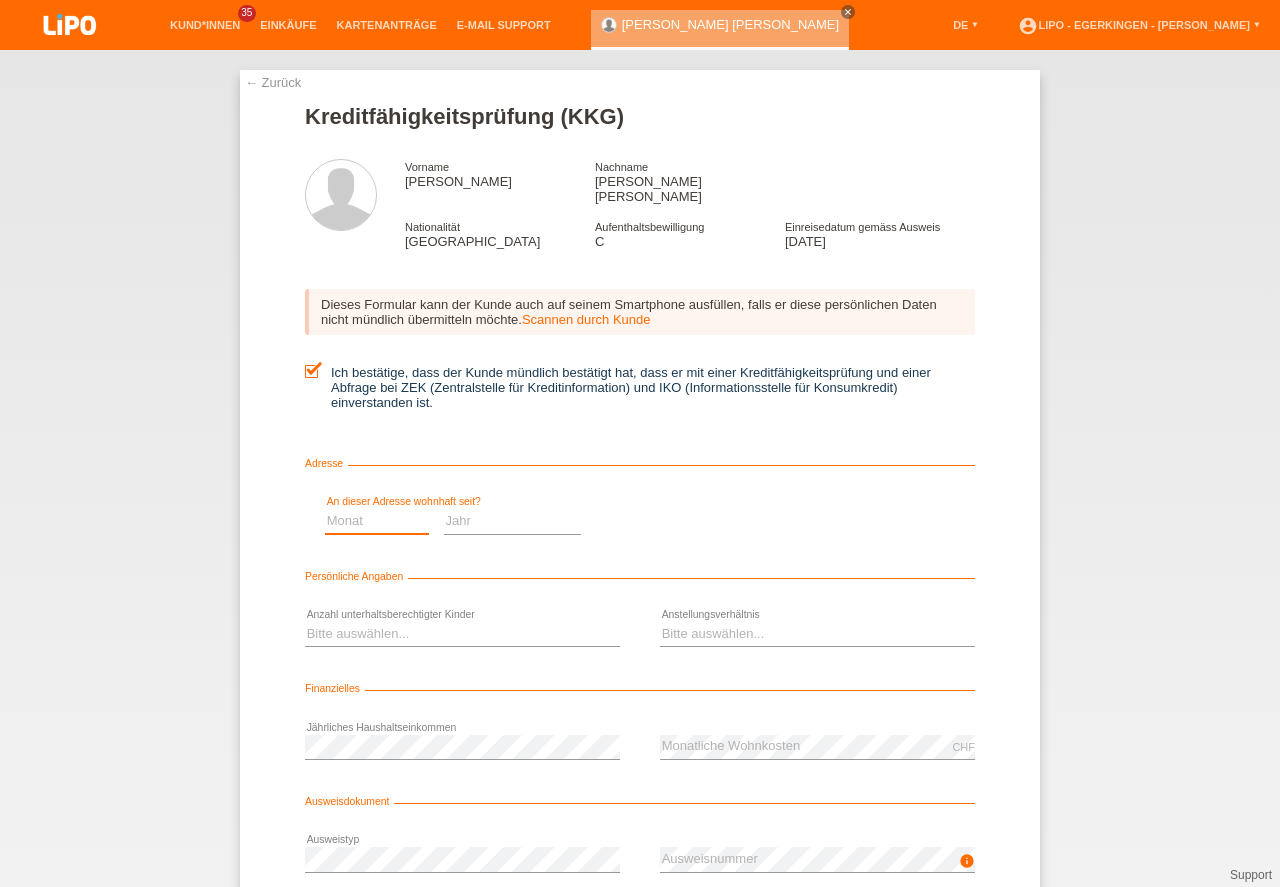 click on "Monat
01
02
03
04
05
06
07
08
09
10" at bounding box center (377, 521) 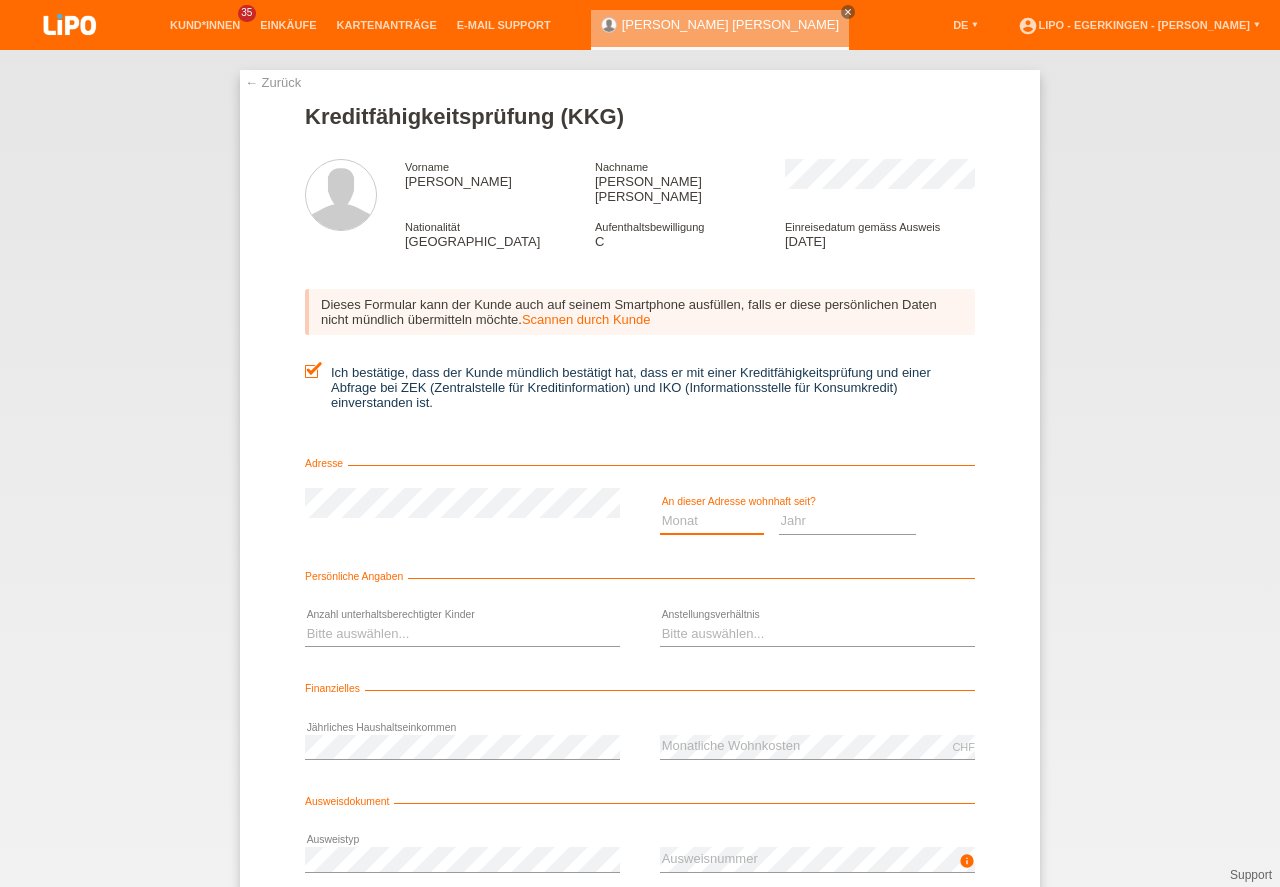 select on "04" 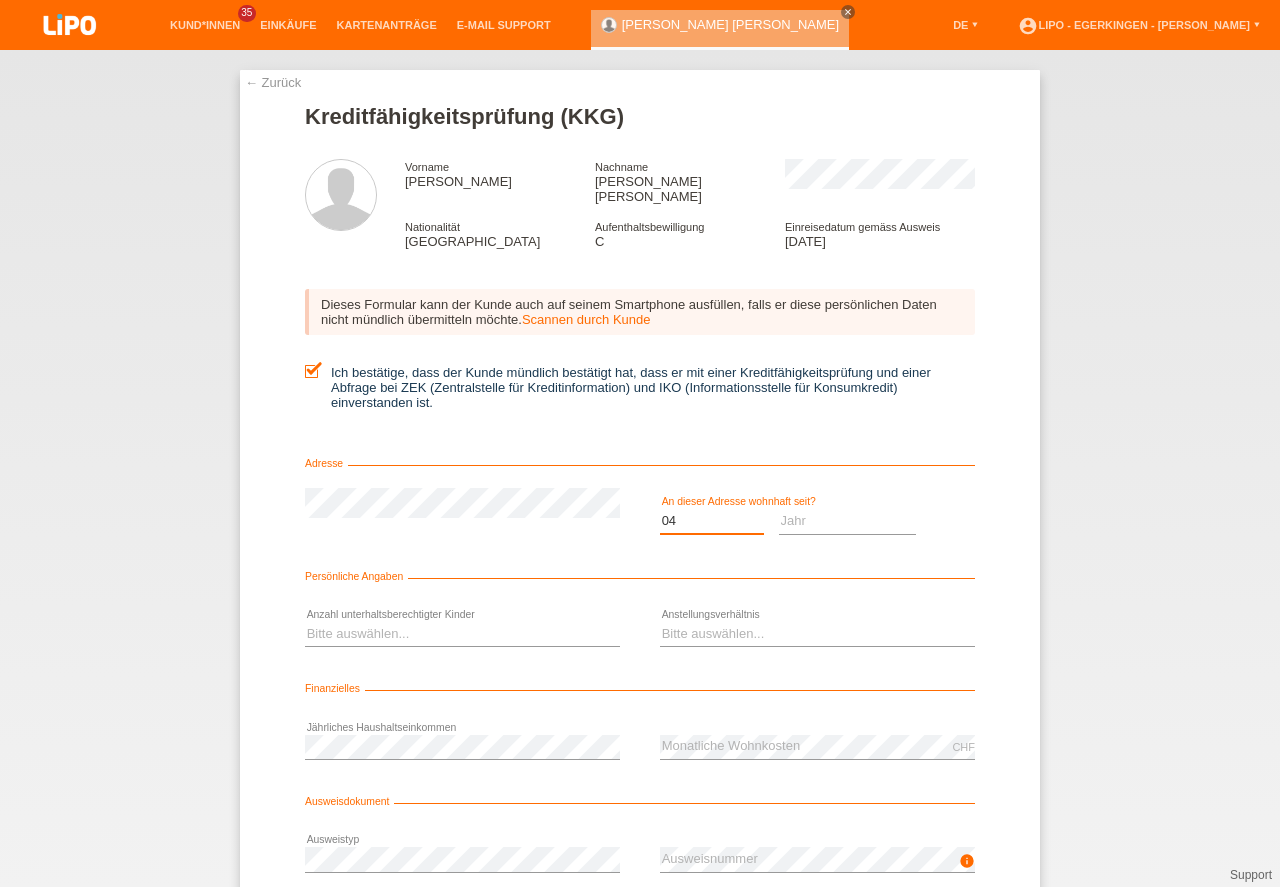 click on "04" at bounding box center (0, 0) 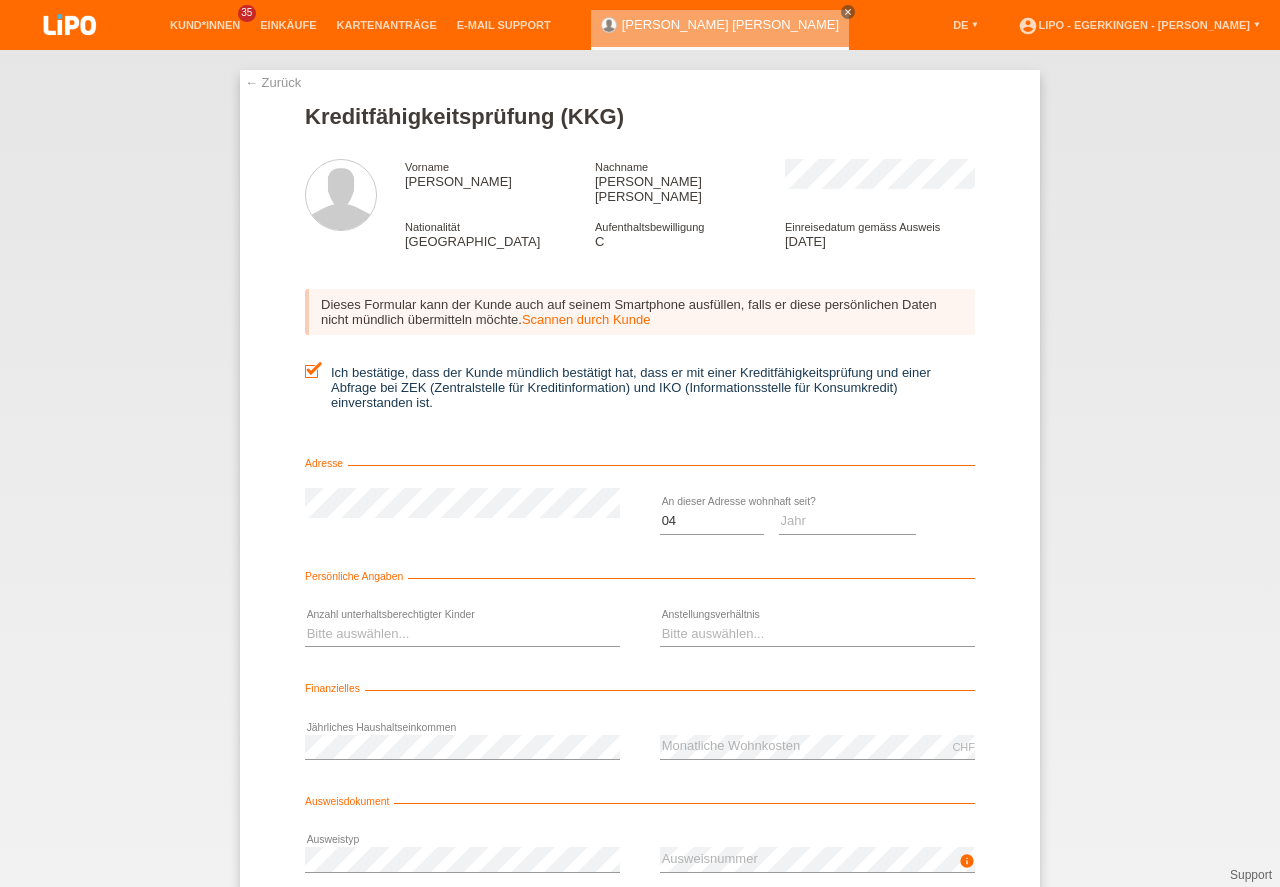 click at bounding box center (848, 534) 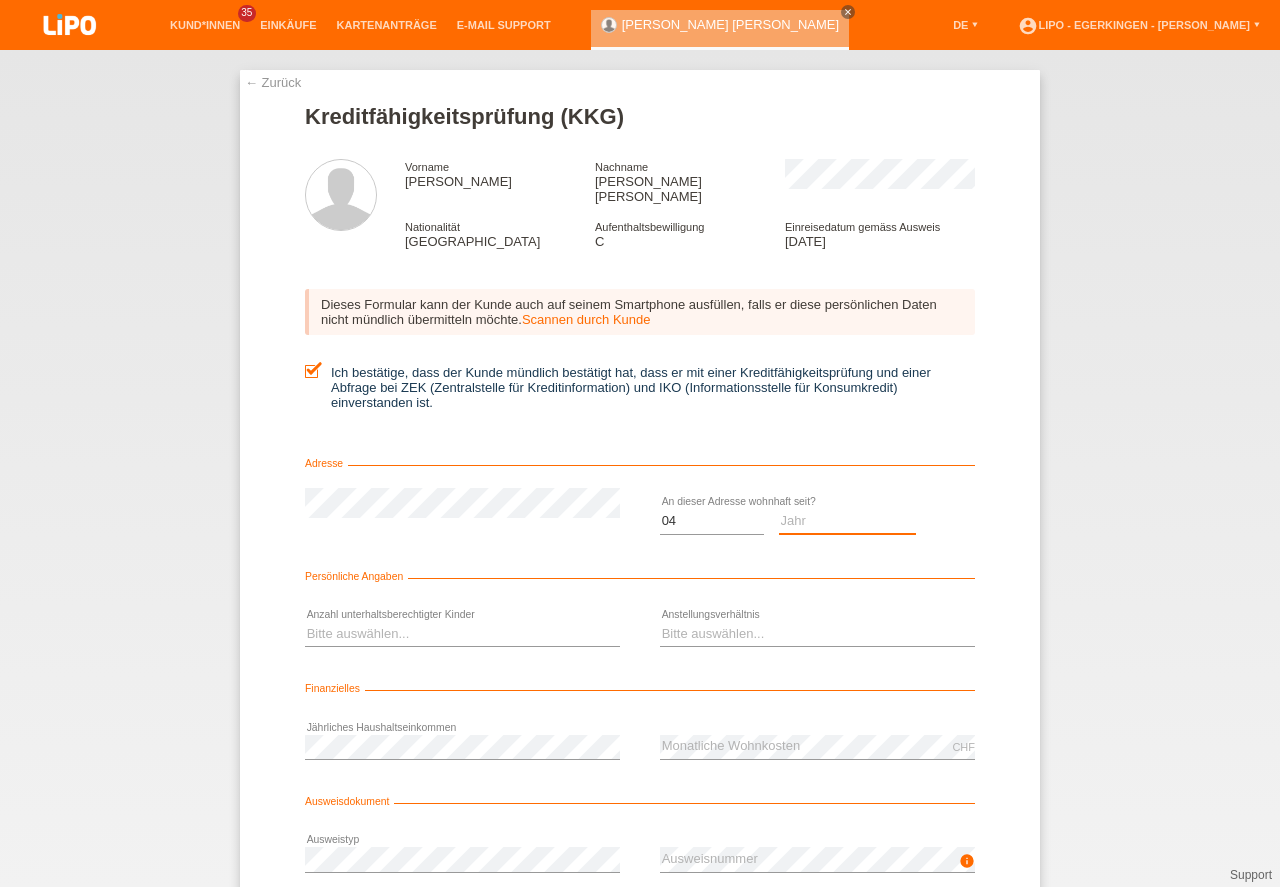 click on "Jahr
2025
2024
2023
2022
2021
2020
2019
2018
2017
2016 2015 2014 2013 2012 2011 2010 2009 2008 2007 2006 2005 2004 2003" at bounding box center (848, 521) 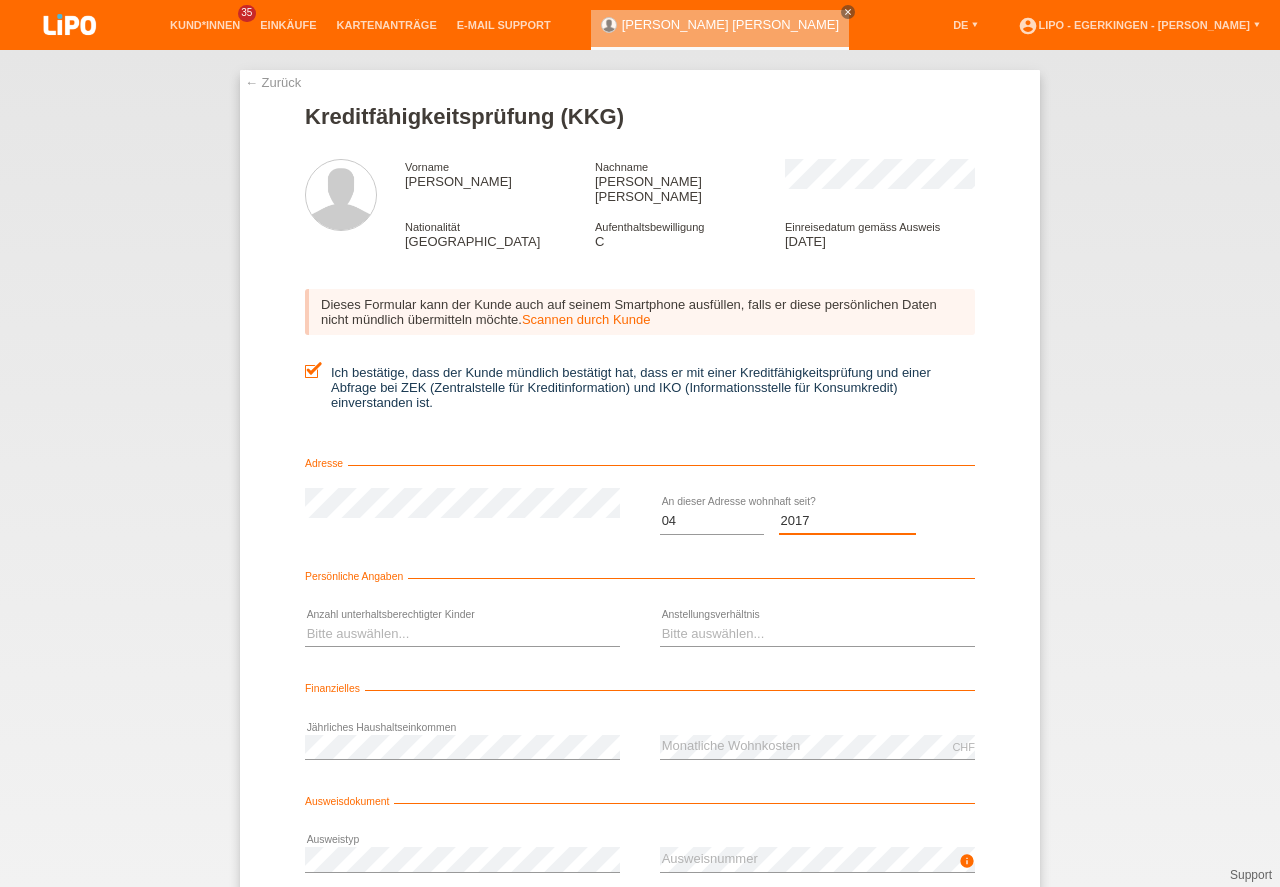 click on "2017" at bounding box center [0, 0] 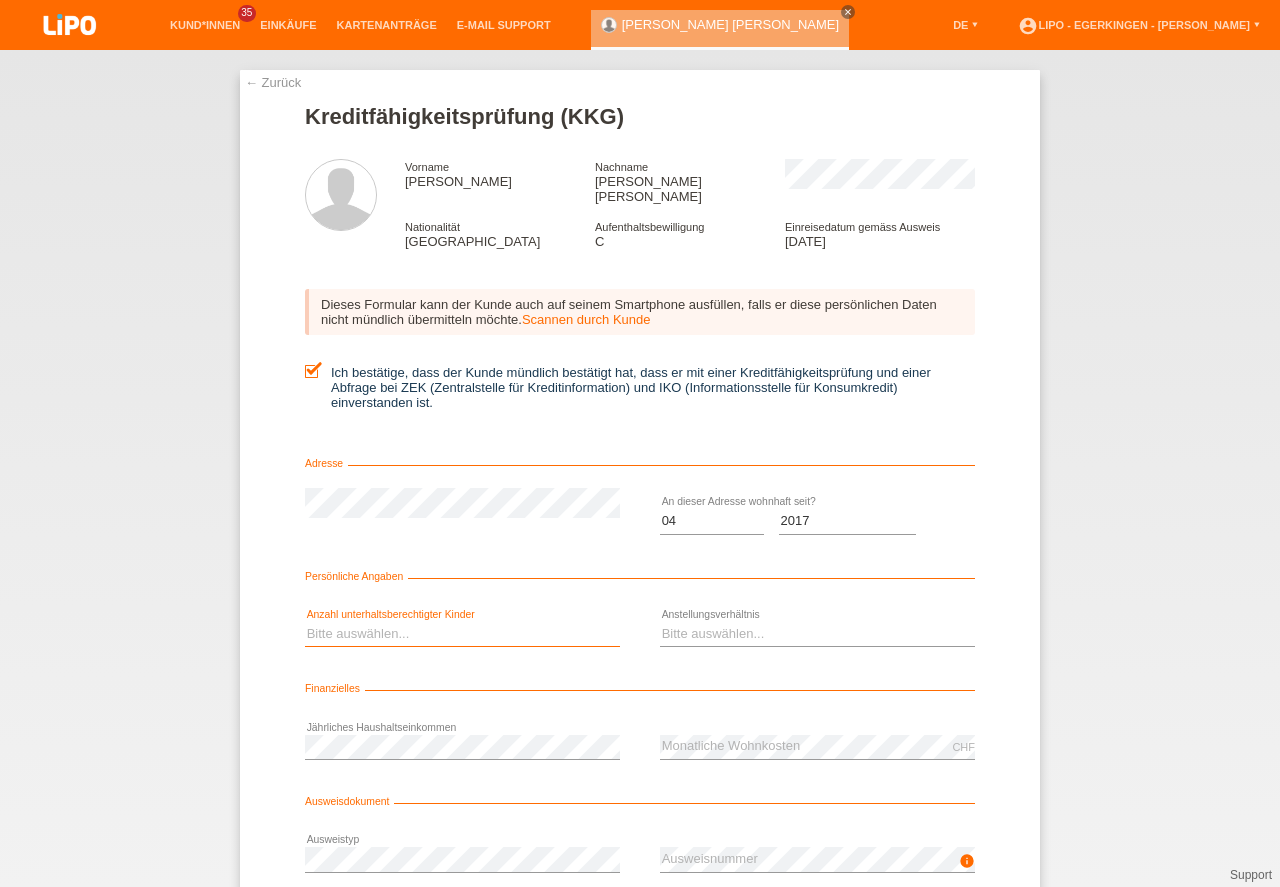 click on "Bitte auswählen...
0
1
2
3
4
5
6
7
8
9" at bounding box center [462, 634] 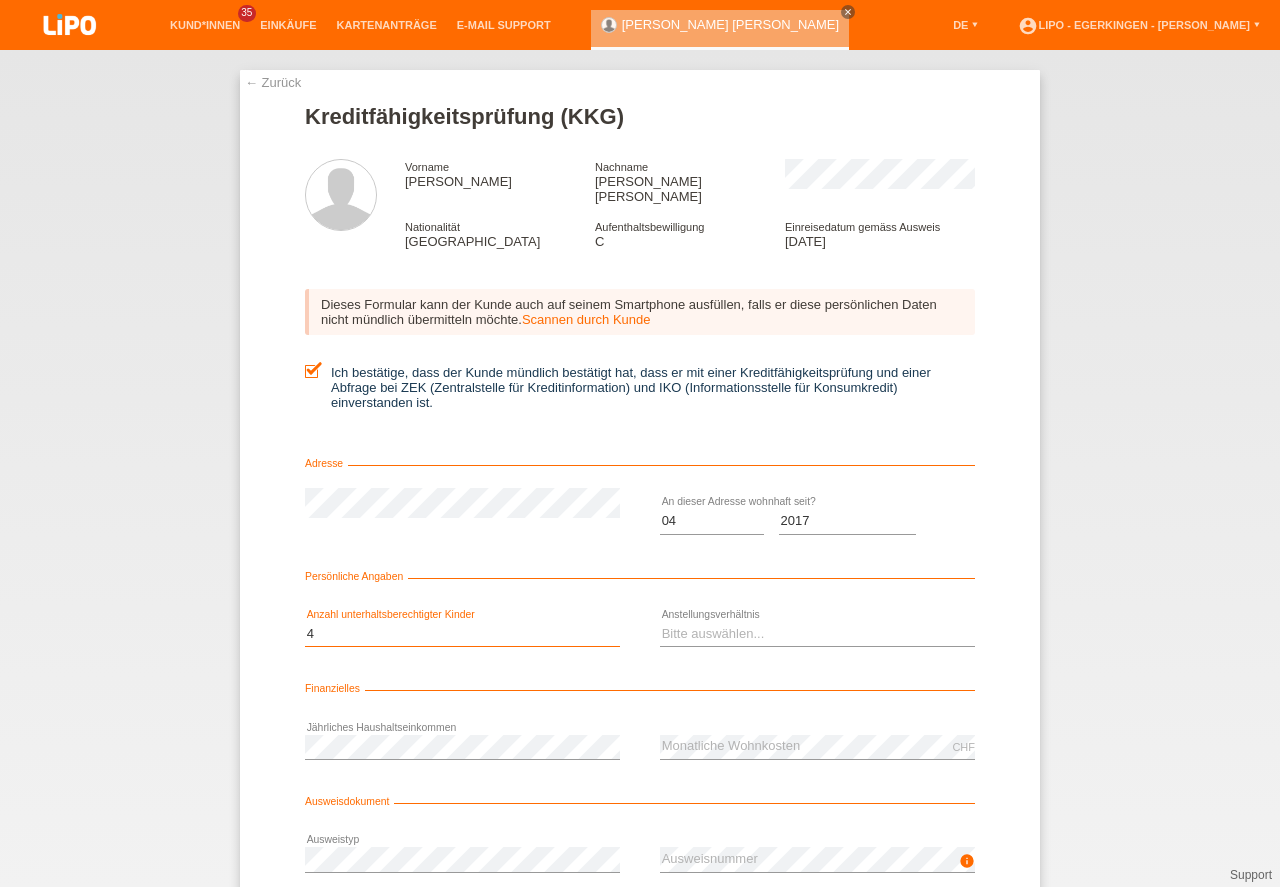 click on "4" at bounding box center (0, 0) 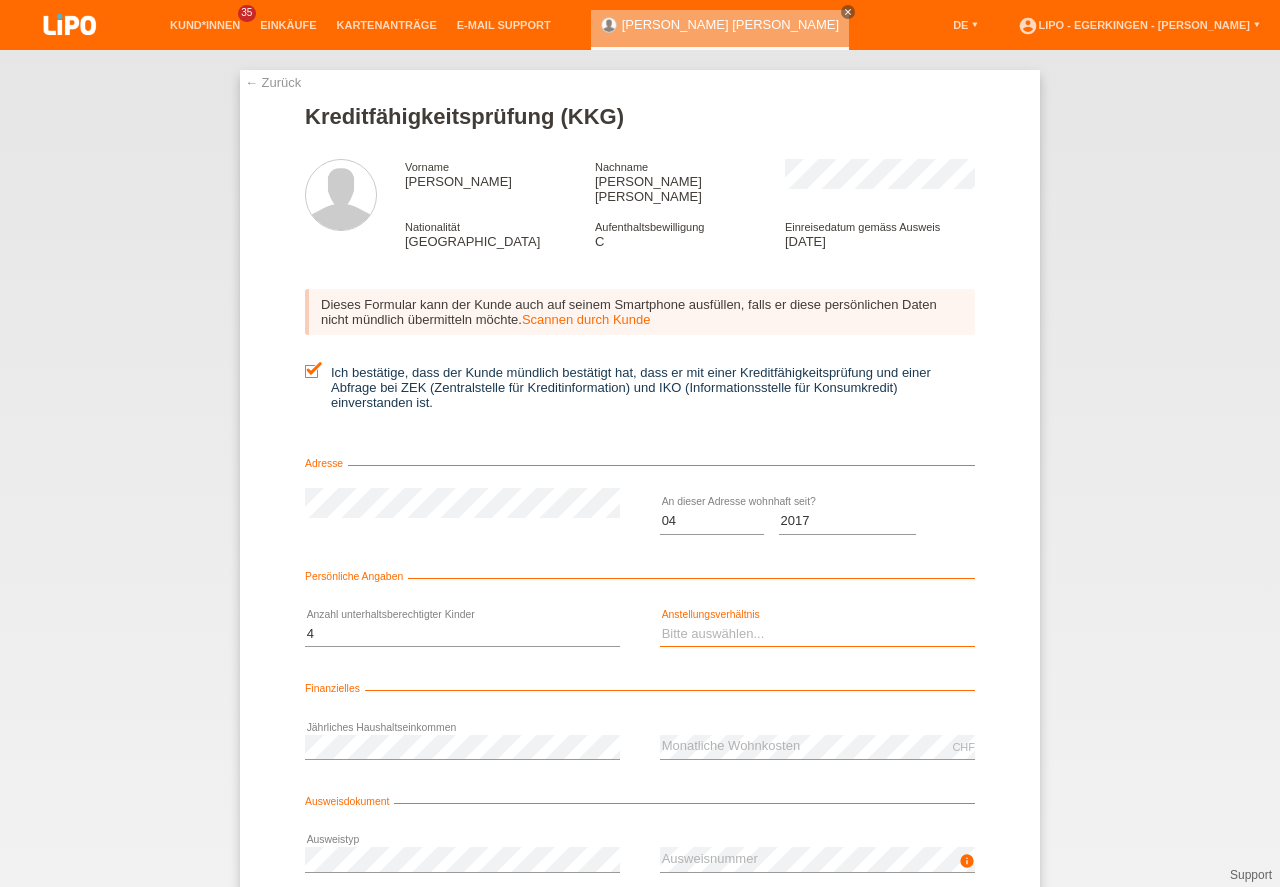 click on "Bitte auswählen...
Unbefristet
Befristet
Lehrling/Student
Pensioniert
Nicht arbeitstätig
Hausfrau/-mann
Selbständig" at bounding box center (817, 634) 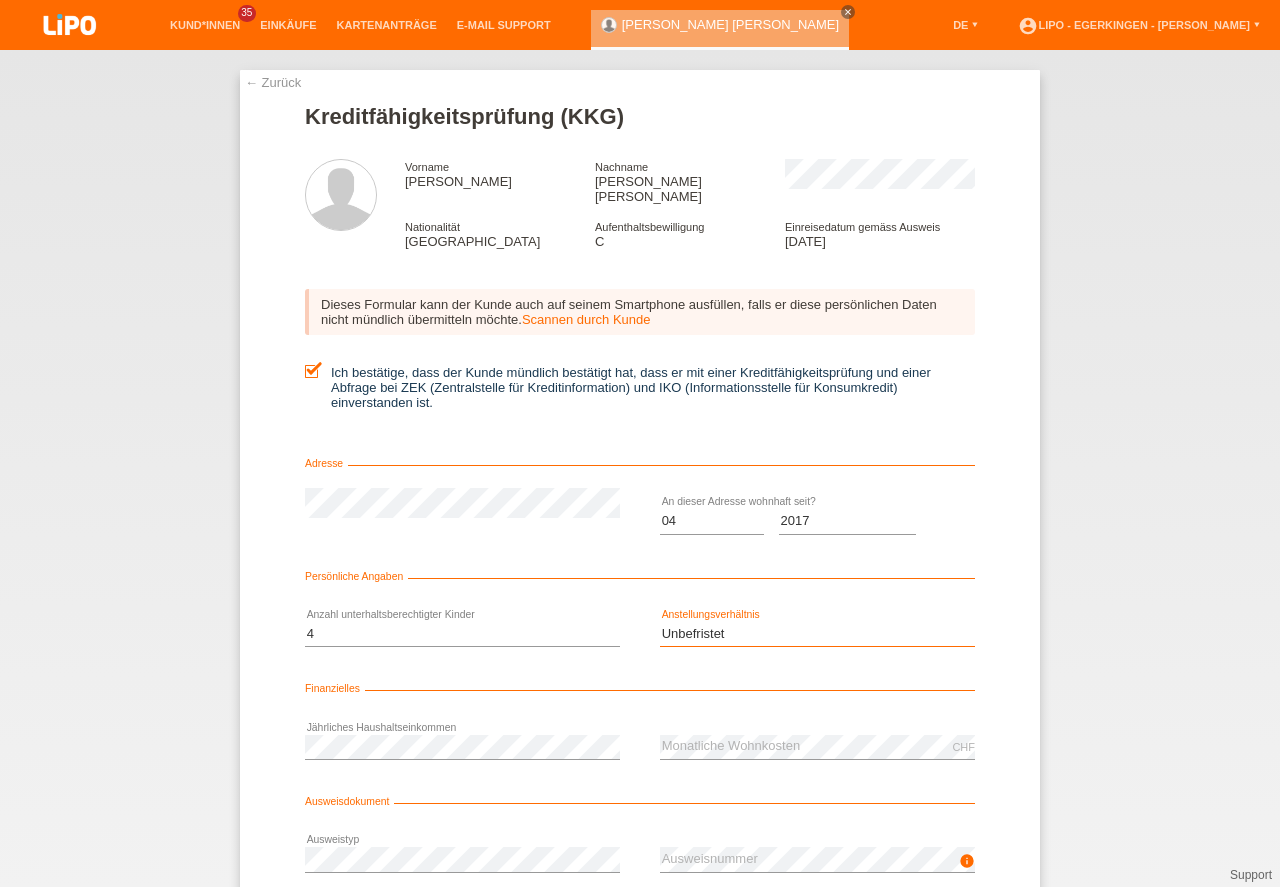click on "Unbefristet" at bounding box center [0, 0] 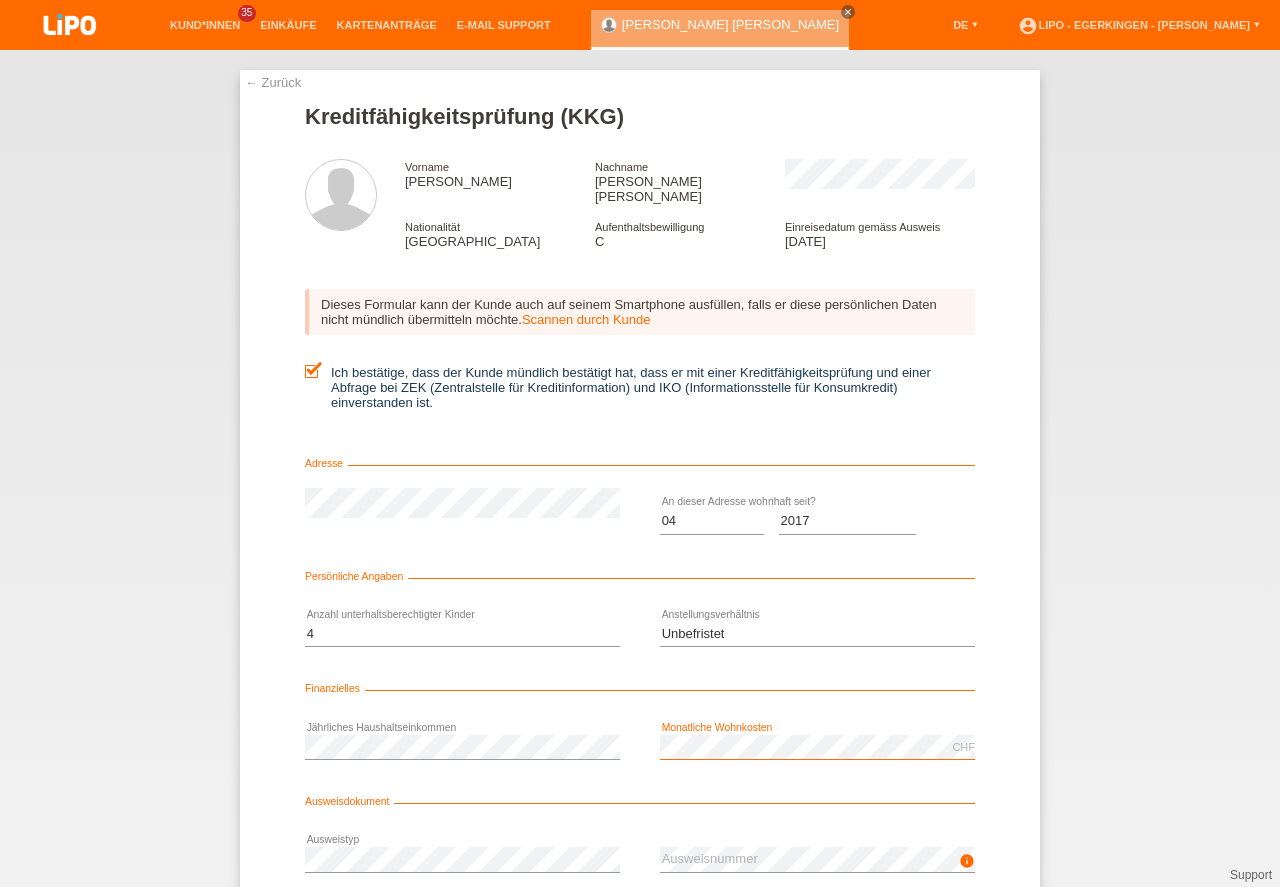scroll, scrollTop: 90, scrollLeft: 0, axis: vertical 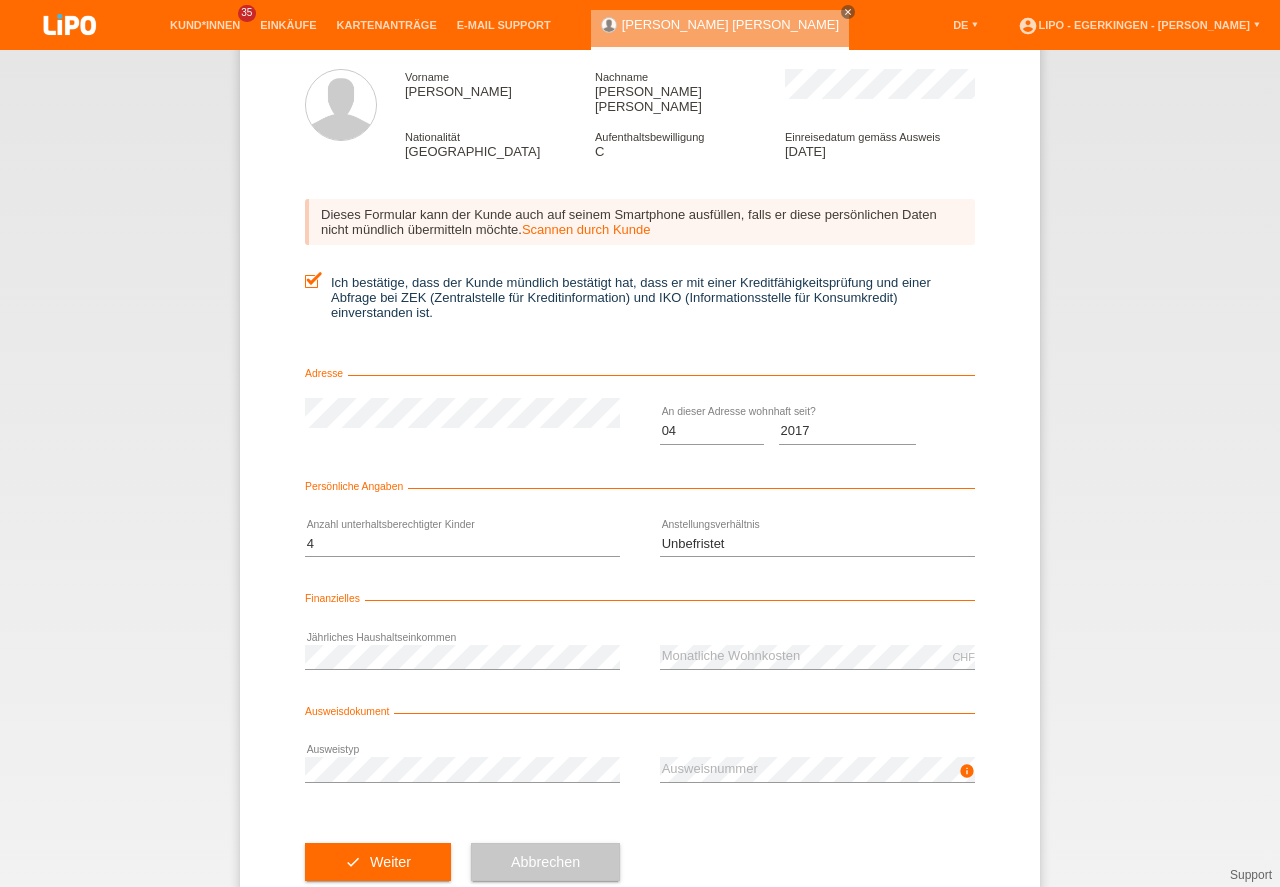 click on "error
Ausweistyp" at bounding box center (462, 770) 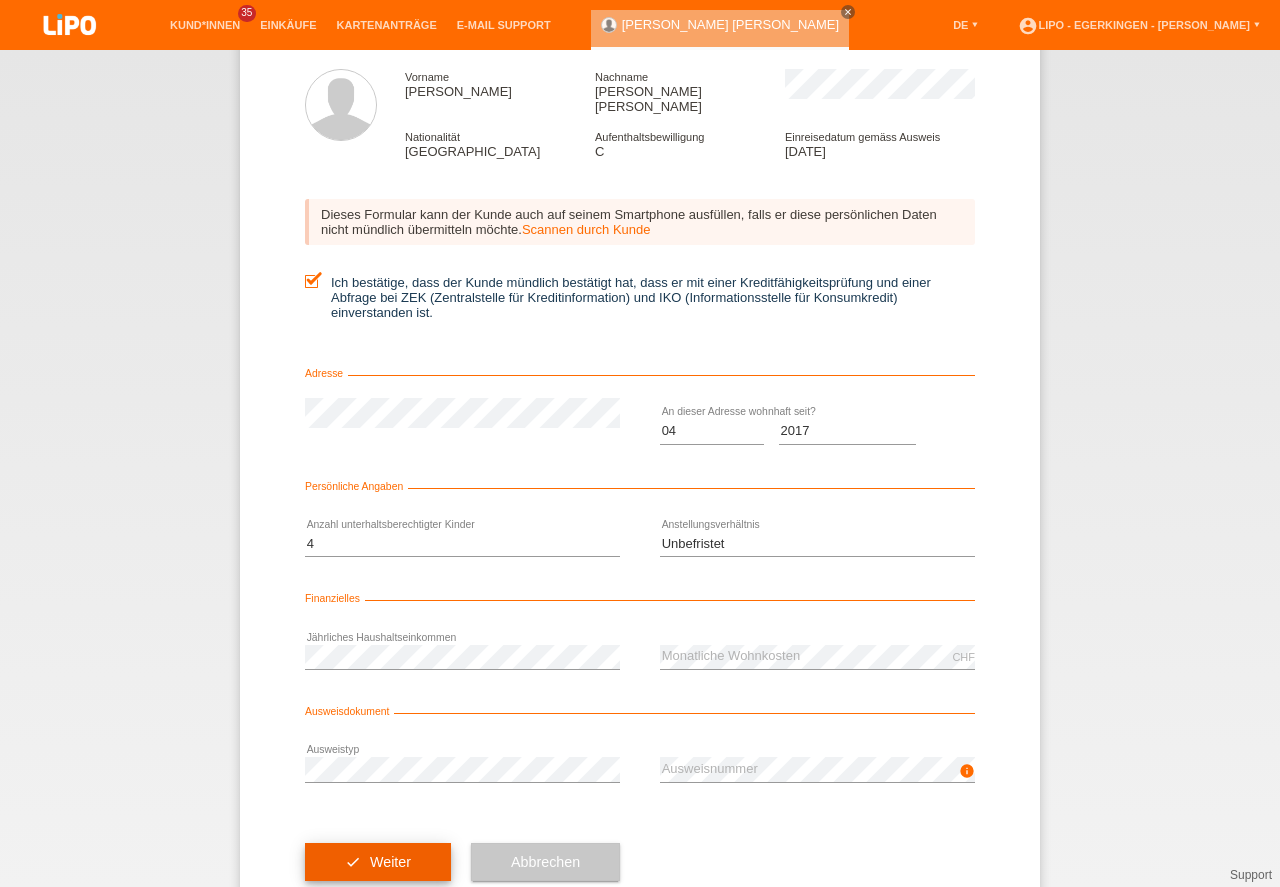 click on "check   Weiter" at bounding box center (378, 862) 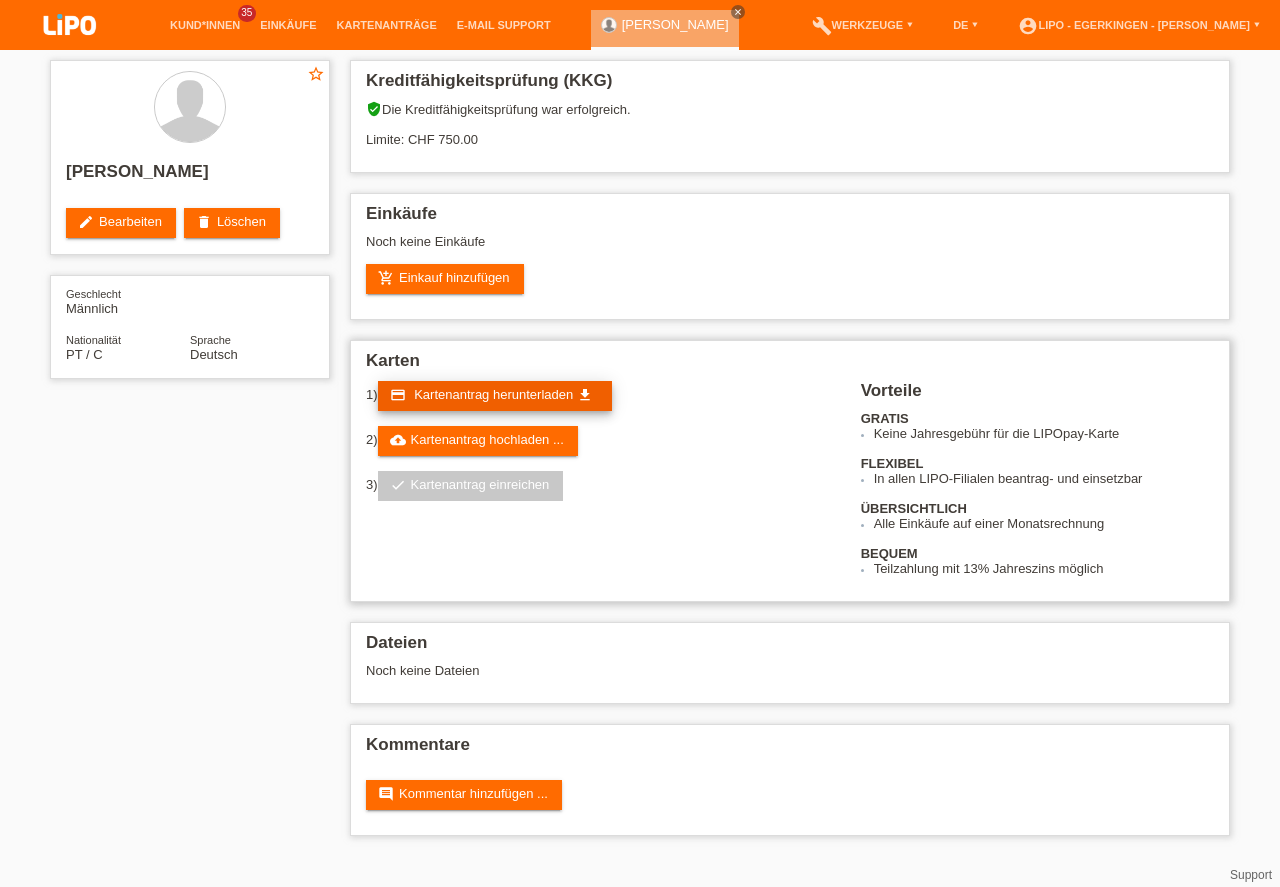 click on "credit_card
Kartenantrag herunterladen
get_app" at bounding box center [495, 396] 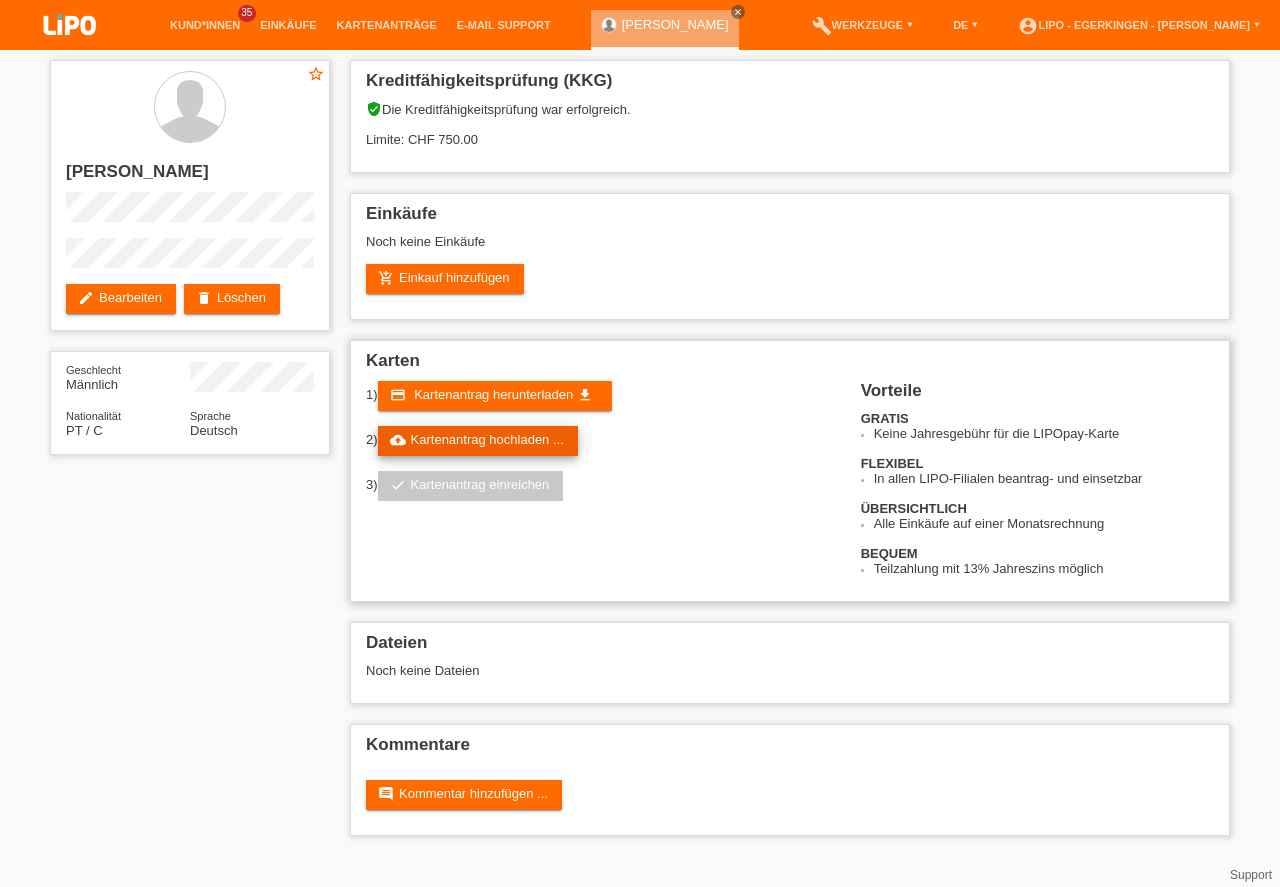 click on "cloud_upload  Kartenantrag hochladen ..." at bounding box center (478, 441) 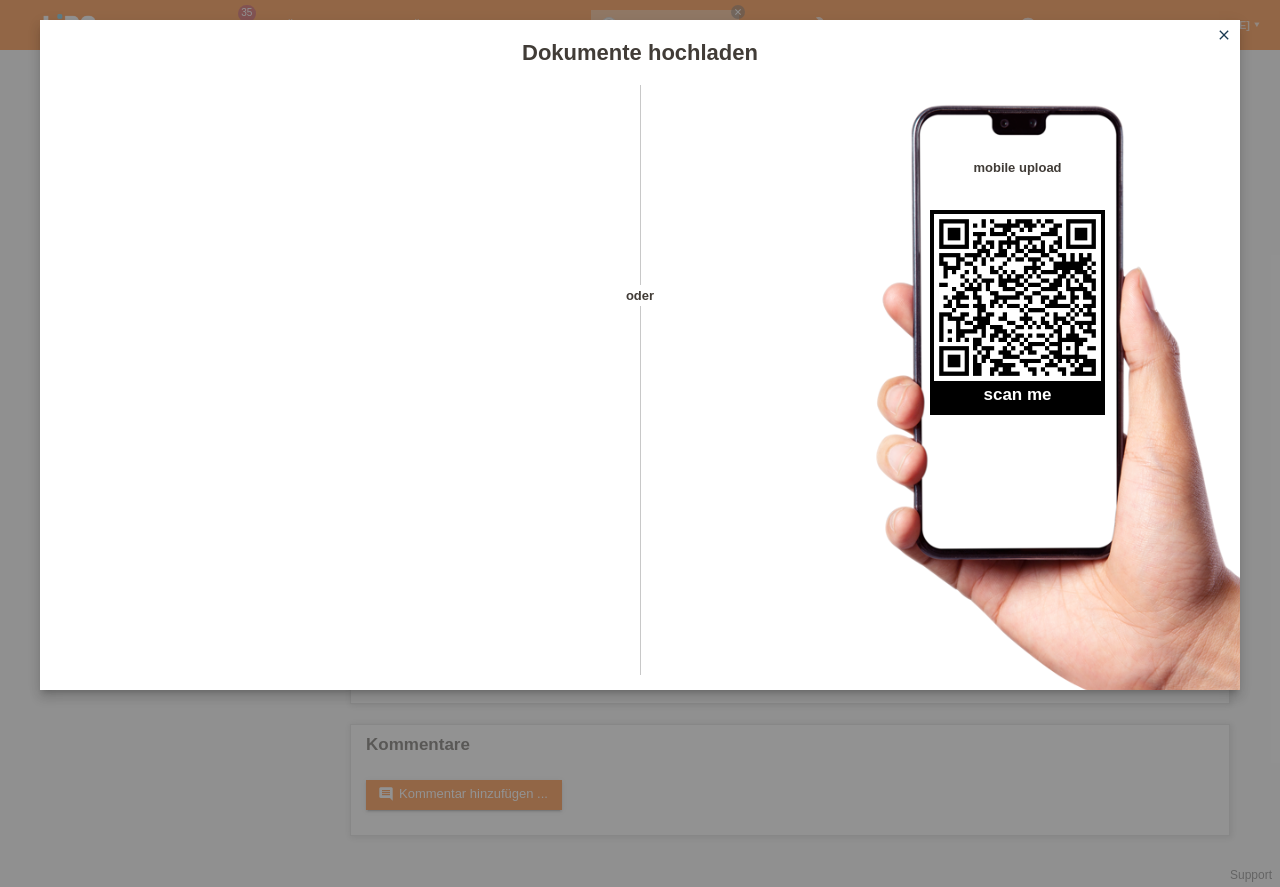 click on "mobile upload
scan me" at bounding box center [1033, 387] 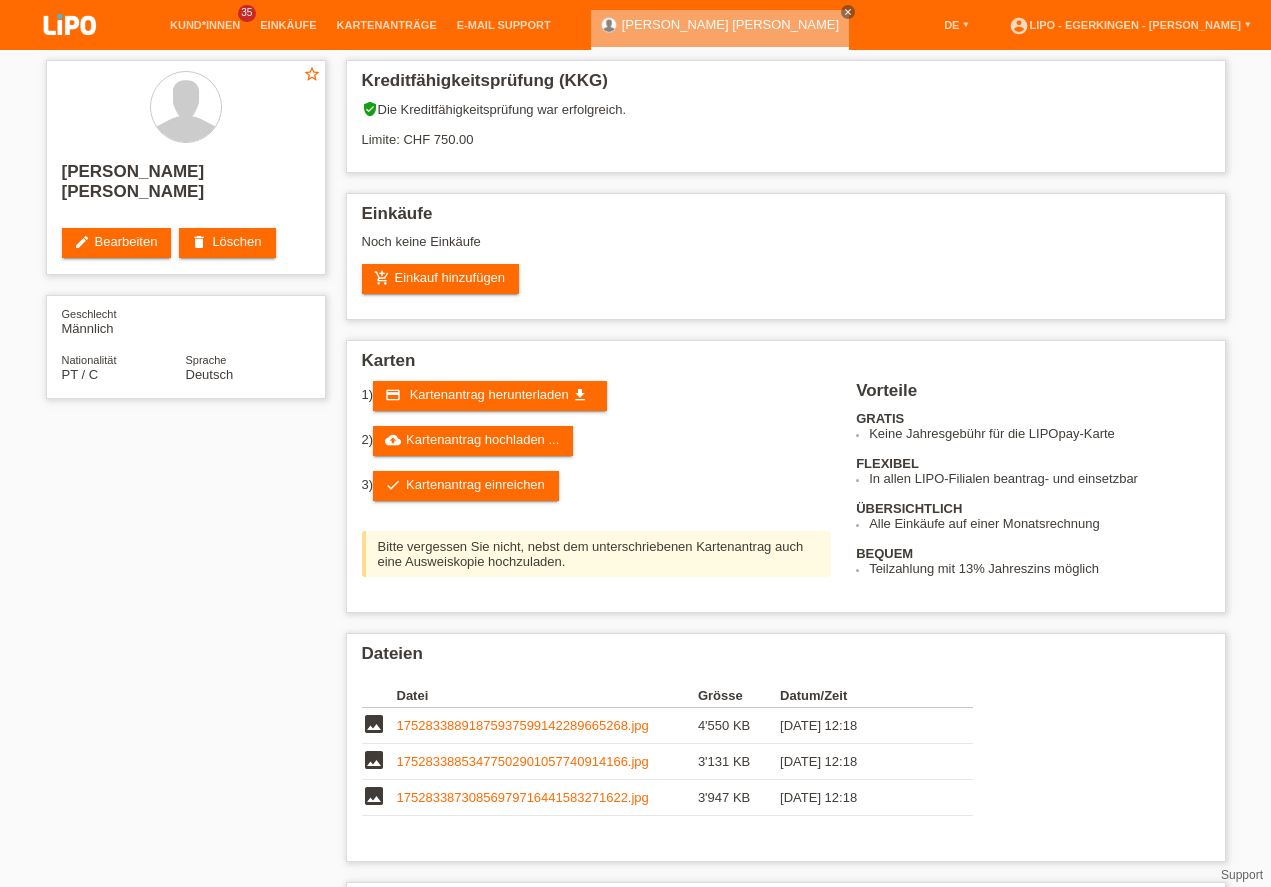 scroll, scrollTop: 0, scrollLeft: 0, axis: both 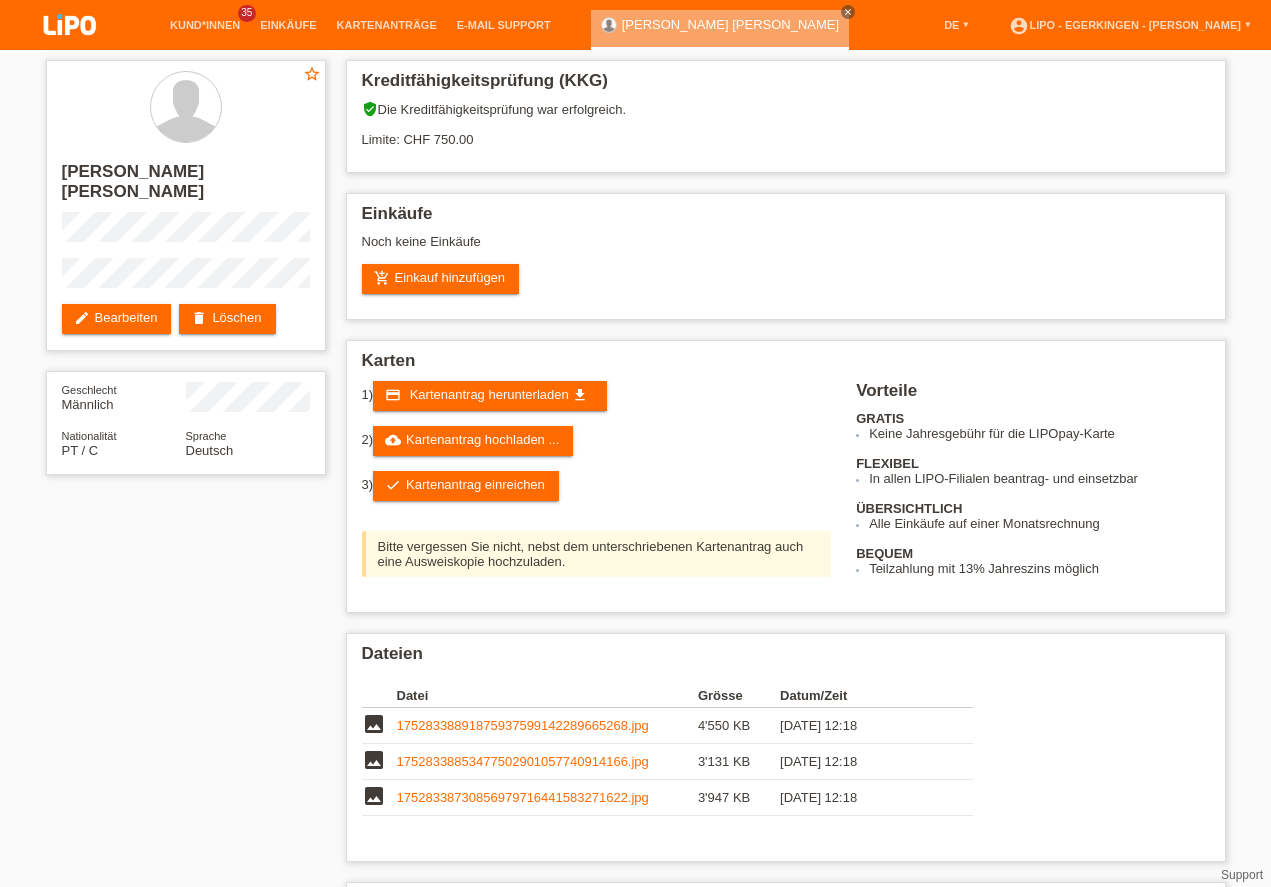 click on "check  Kartenantrag einreichen" at bounding box center [466, 486] 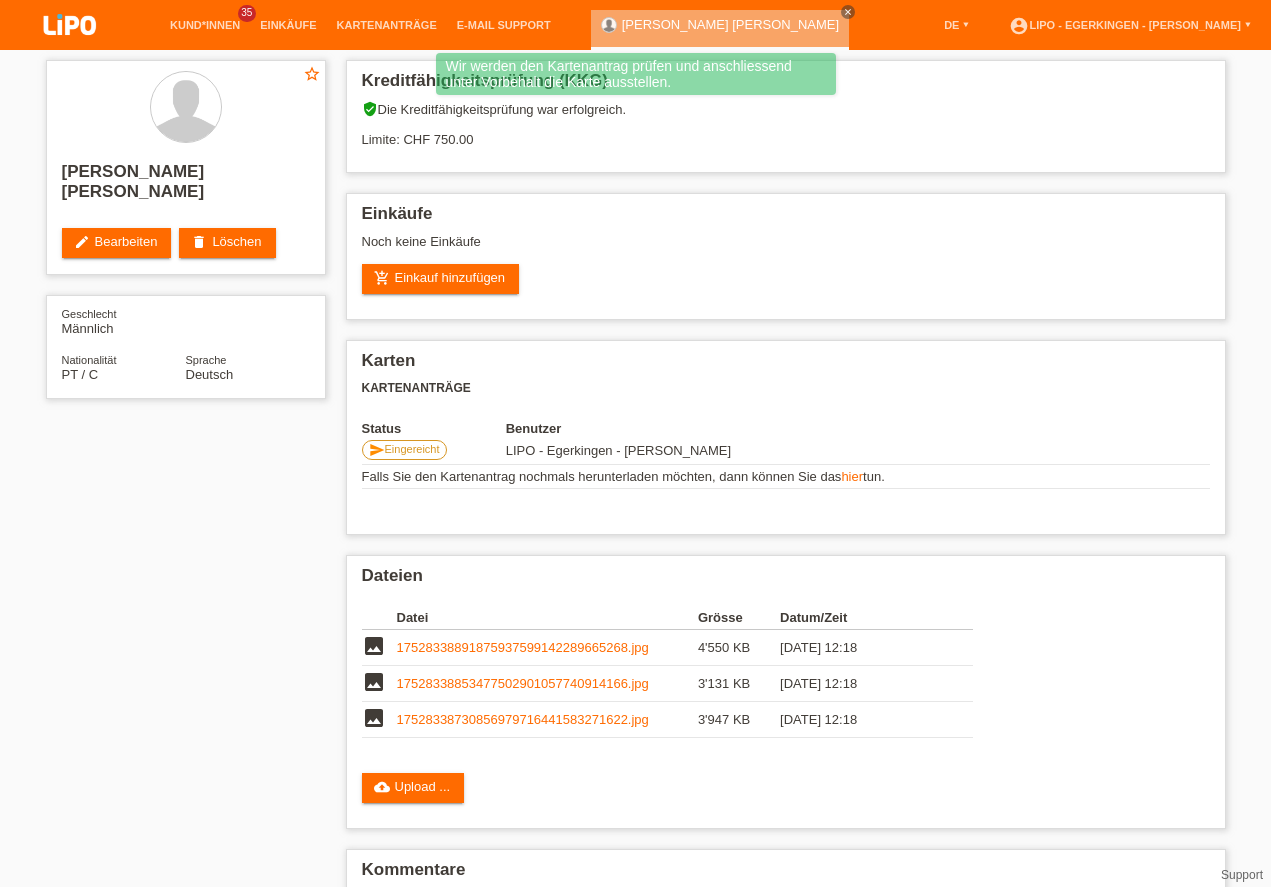 scroll, scrollTop: 0, scrollLeft: 0, axis: both 